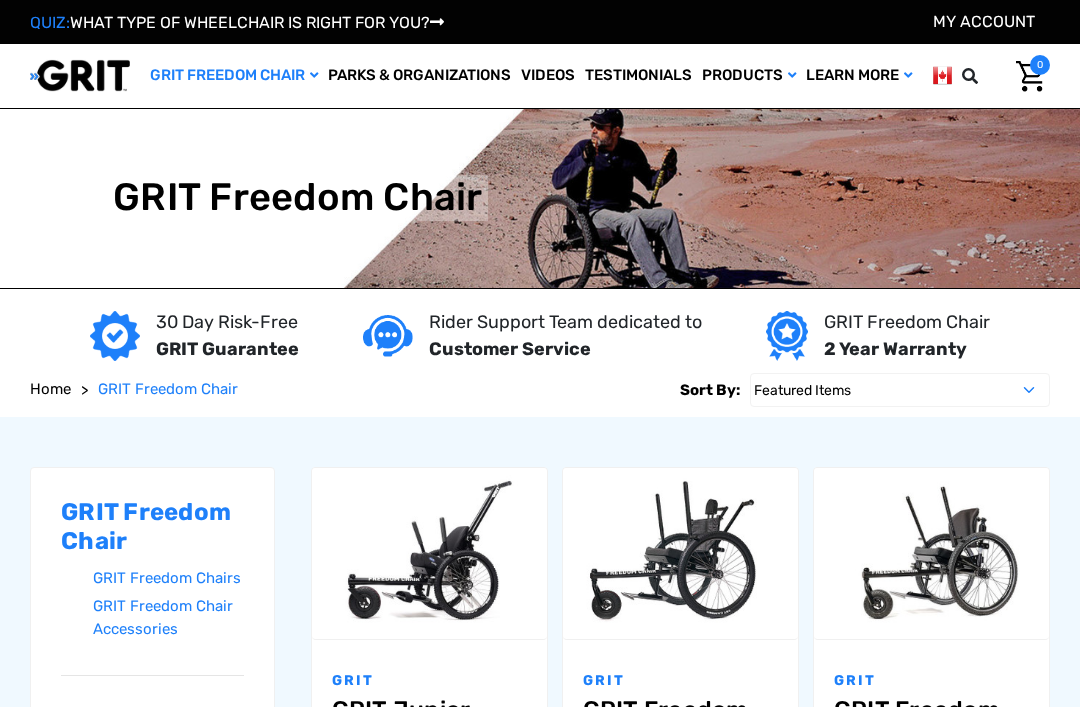 scroll, scrollTop: 0, scrollLeft: 0, axis: both 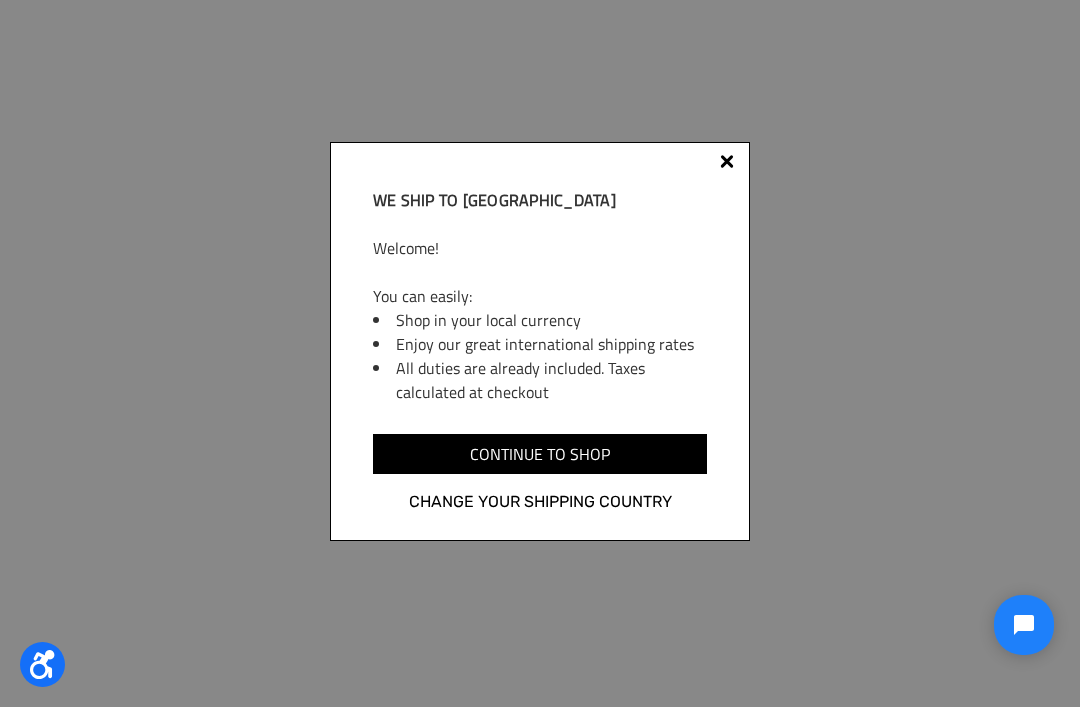 click on "We ship to Canada Welcome! You can easily: Shop in your local currency Enjoy our great international shipping rates All duties are already included. Taxes calculated at checkout   You can easily shop in your local currency and enjoy great shipping rates.       Continue to shop   Change your shipping country" at bounding box center [540, 353] 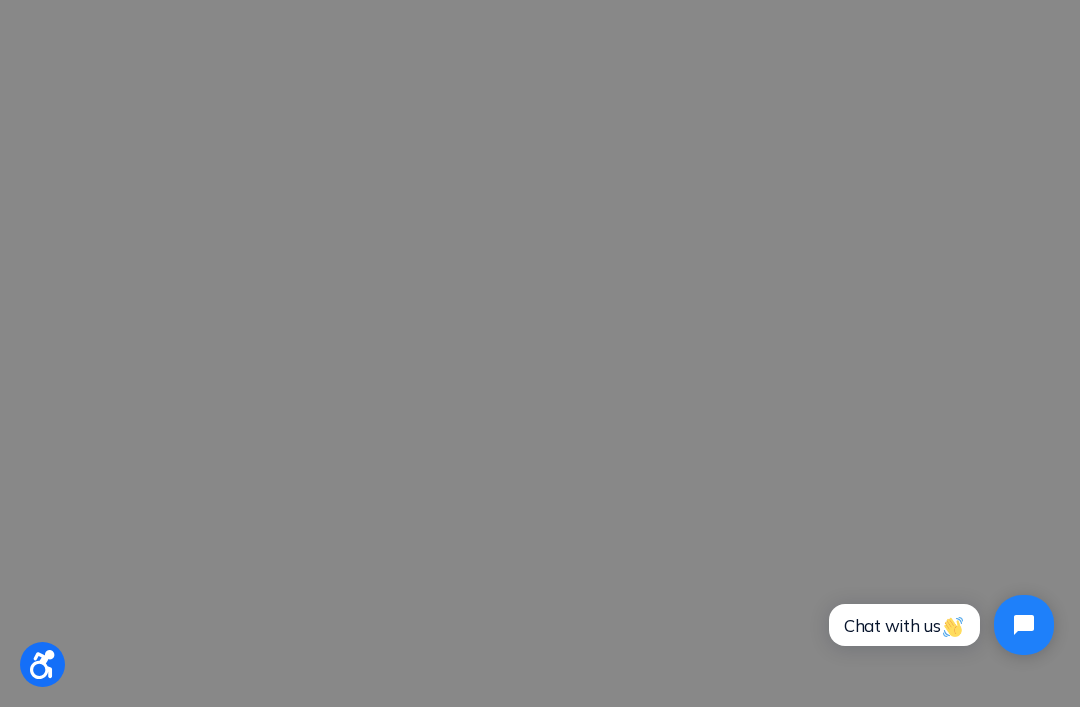 scroll, scrollTop: 0, scrollLeft: 0, axis: both 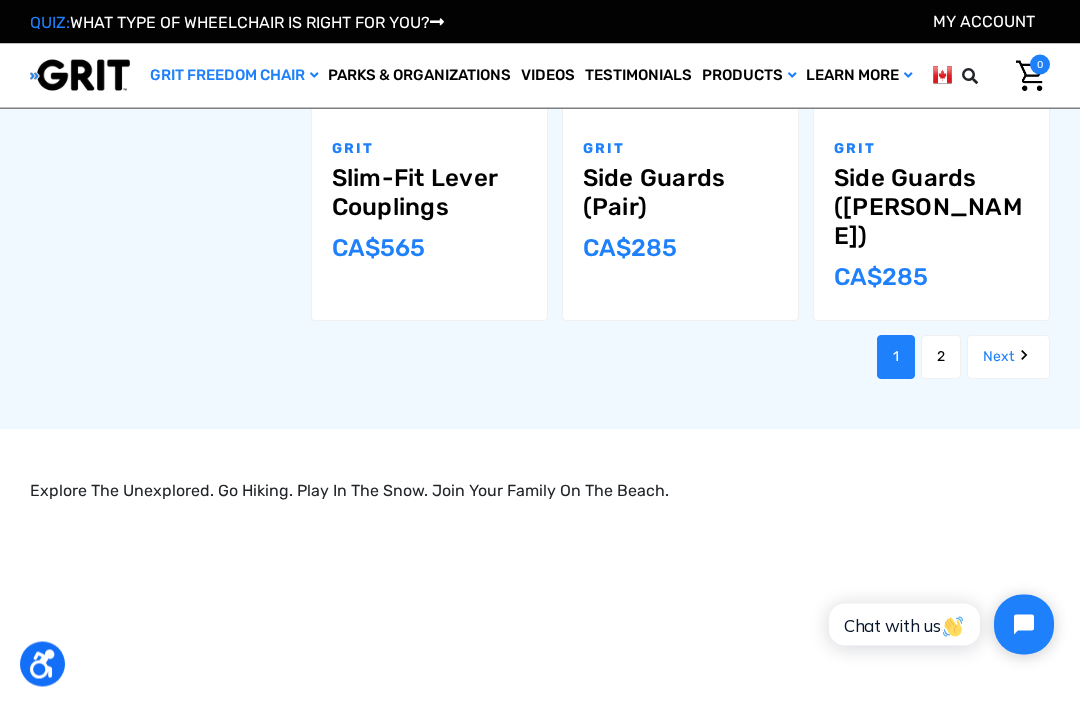 click on "2" at bounding box center [941, 358] 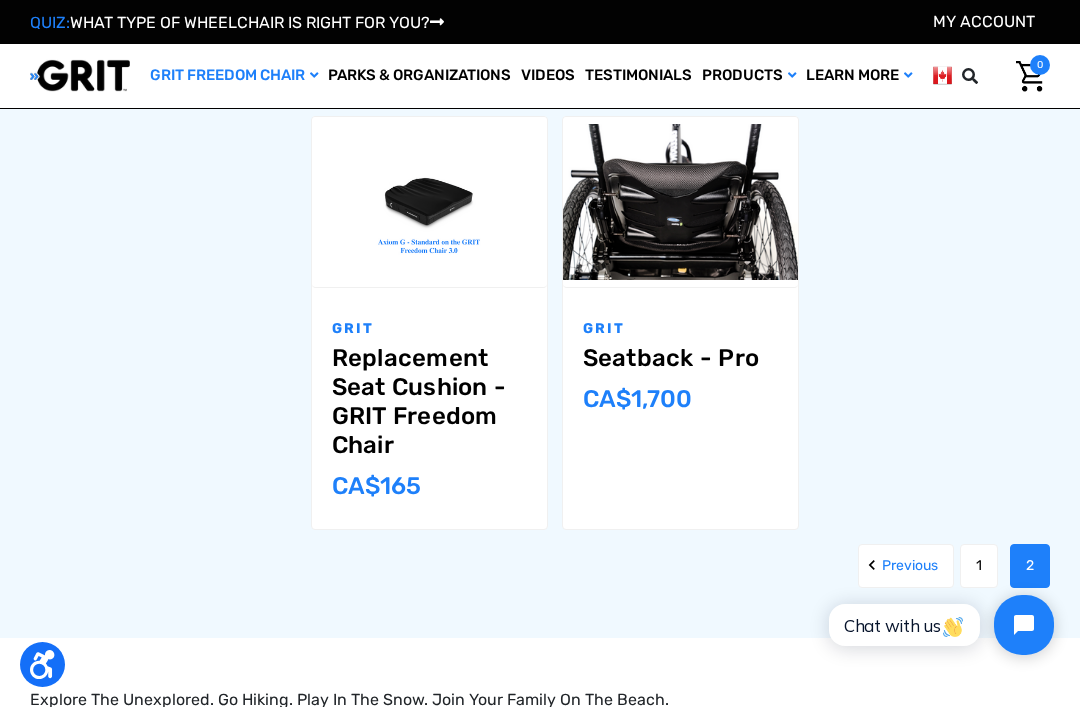 scroll, scrollTop: 1777, scrollLeft: 0, axis: vertical 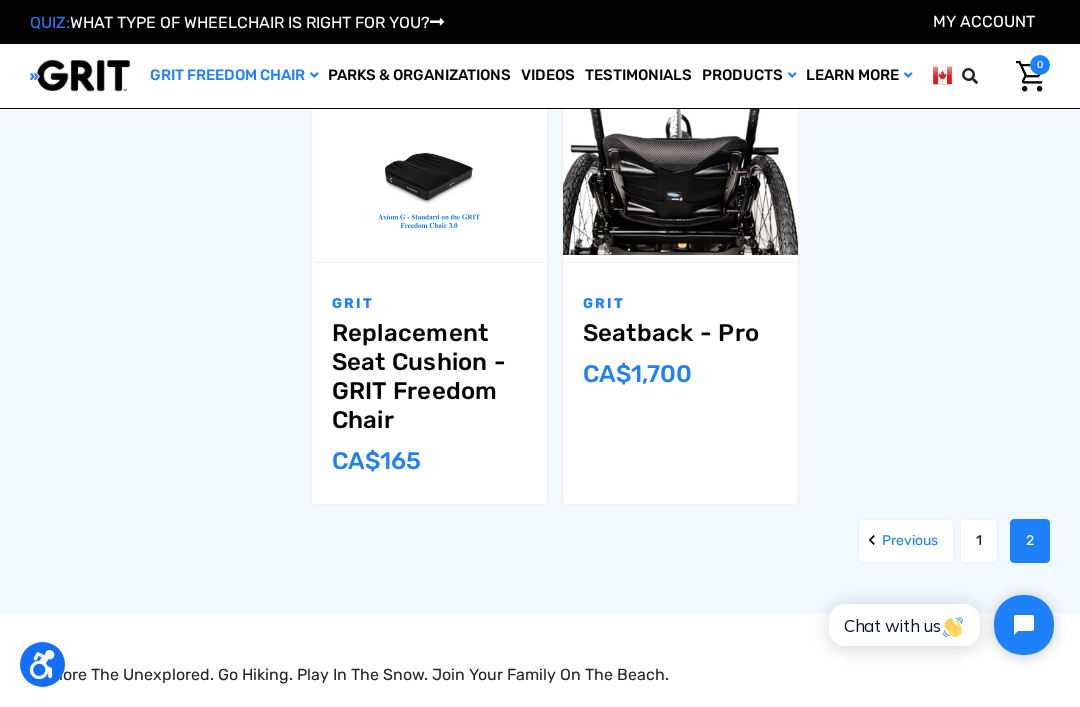 click on "1" at bounding box center [979, 541] 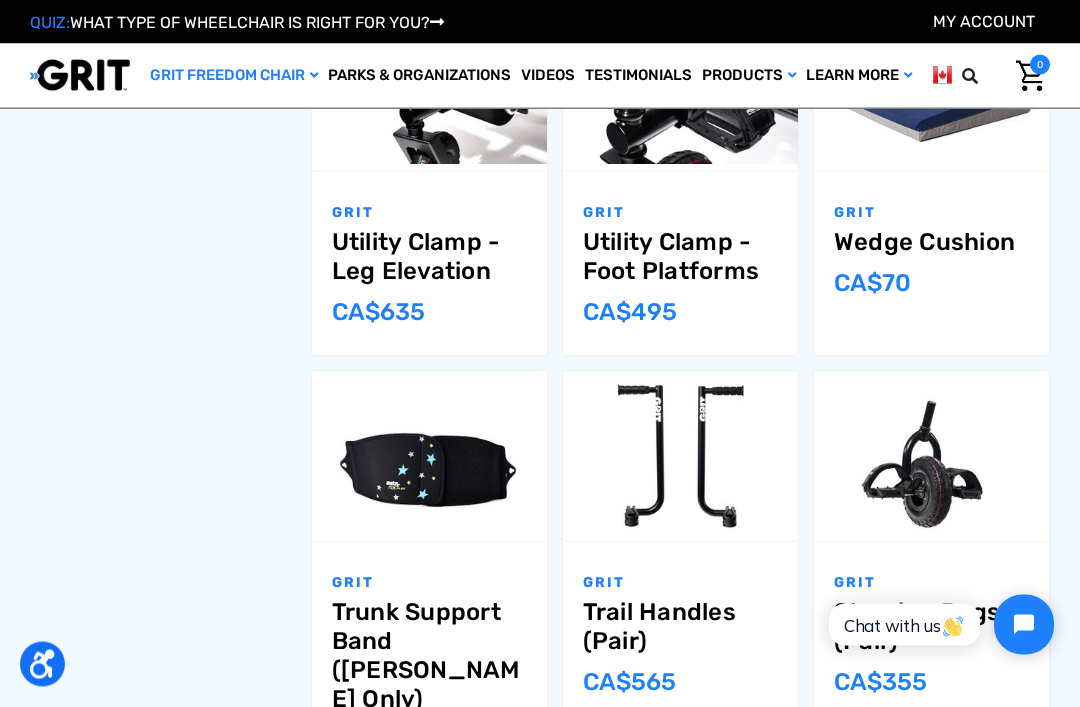 scroll, scrollTop: 1145, scrollLeft: 0, axis: vertical 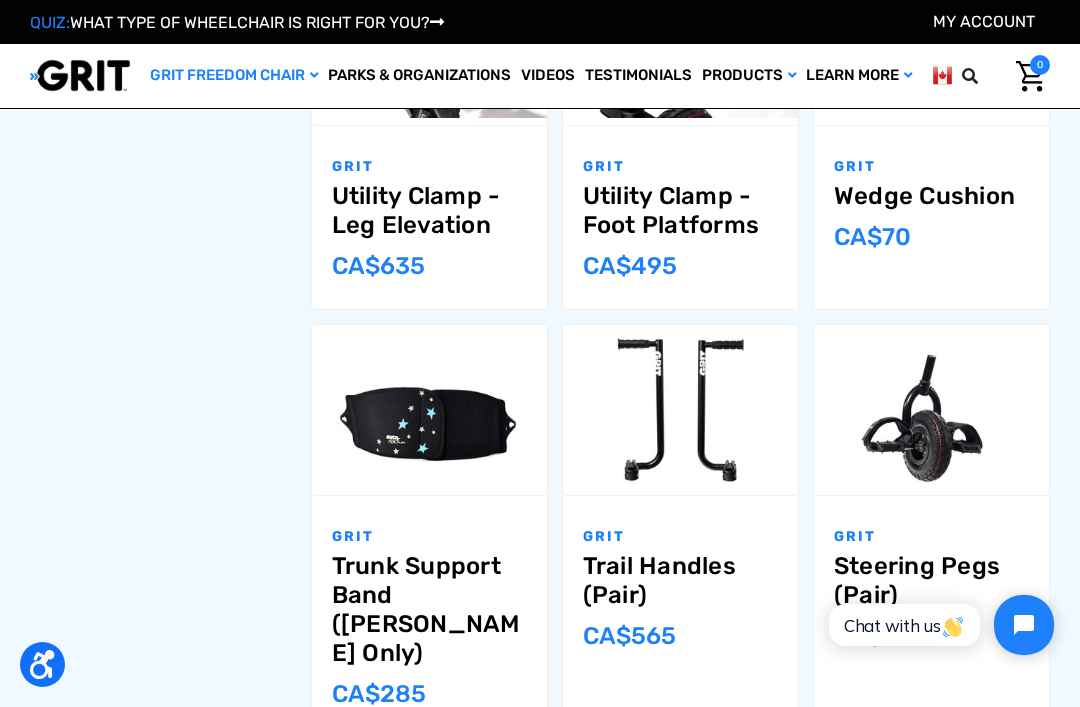 click on "GRIT Freedom Chair
GRIT Freedom Chairs
GRIT Freedom Chair Accessories
Filter by
No filters applied
Browse by Chair Seat Width (Inches) & Price
Hide Filters
Show Filters
Chair Seat Width (Inches)" at bounding box center [540, 204] 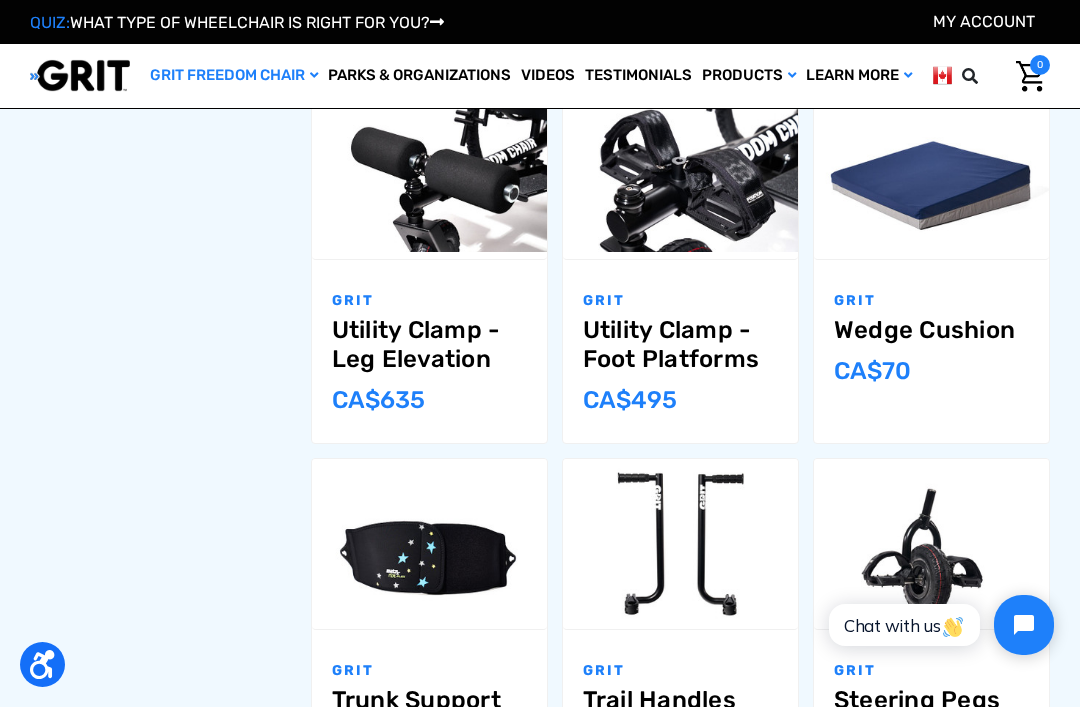 scroll, scrollTop: 1101, scrollLeft: 0, axis: vertical 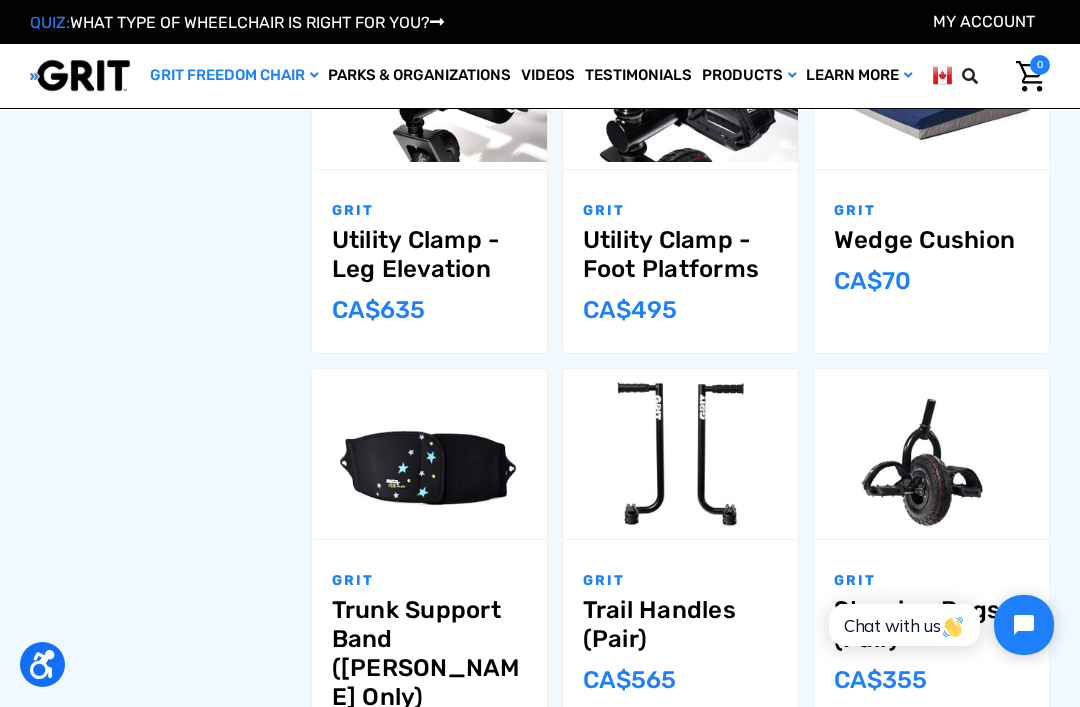 click on "Compare" at bounding box center (709, 429) 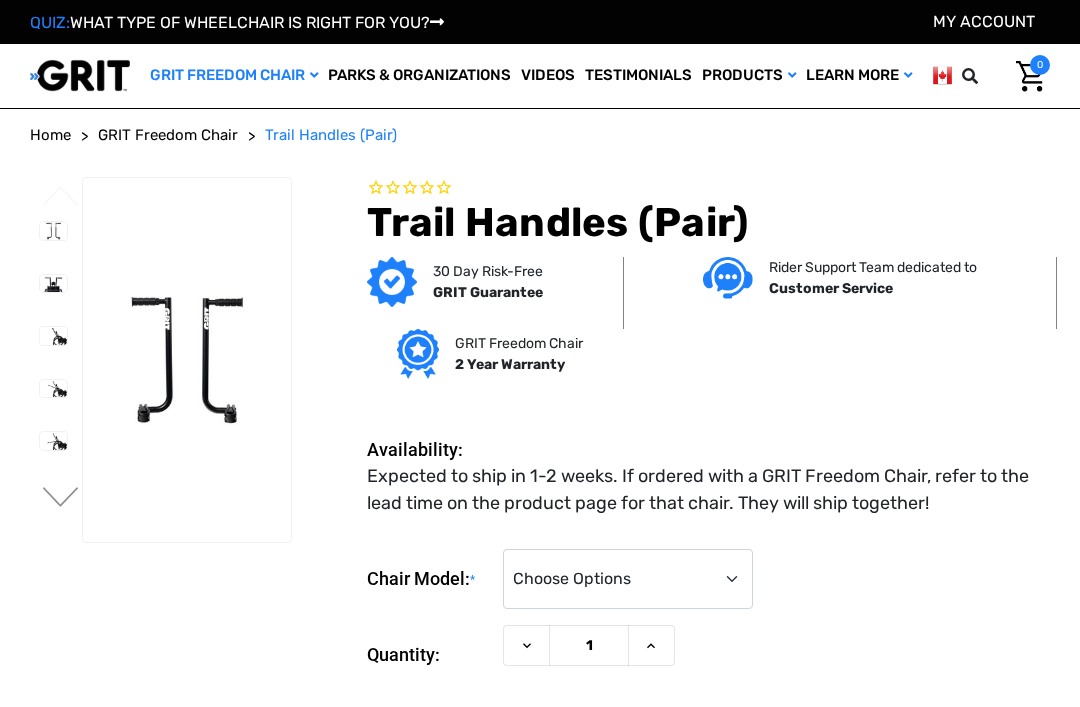 scroll, scrollTop: 0, scrollLeft: 0, axis: both 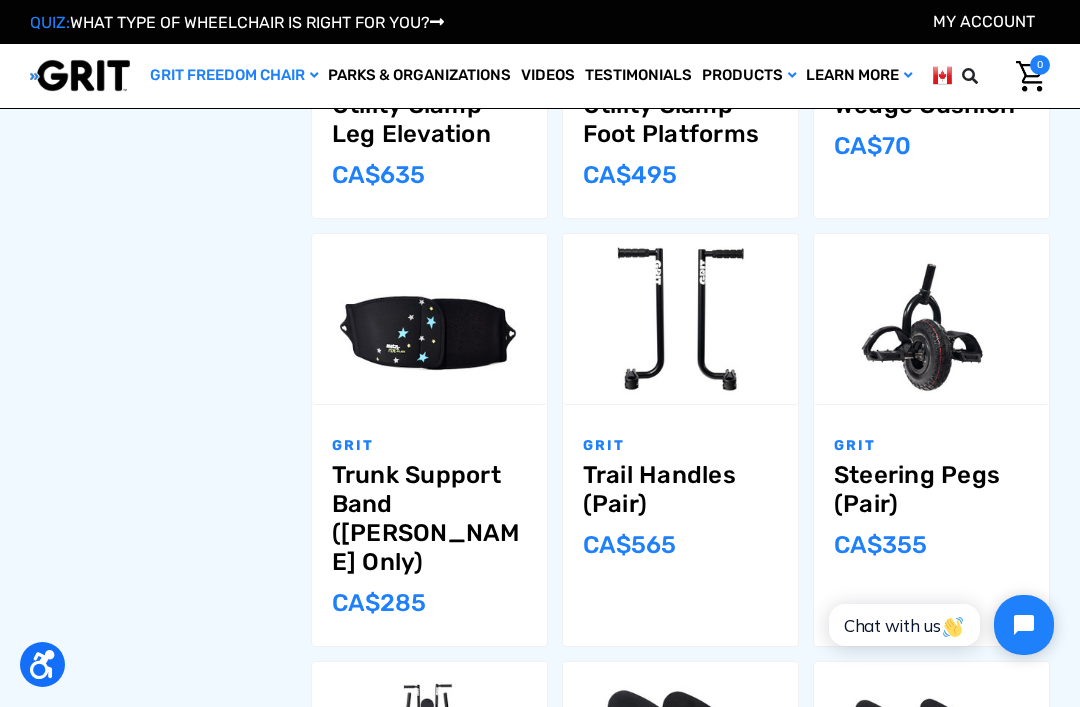 click on "Add to Cart" at bounding box center (931, 347) 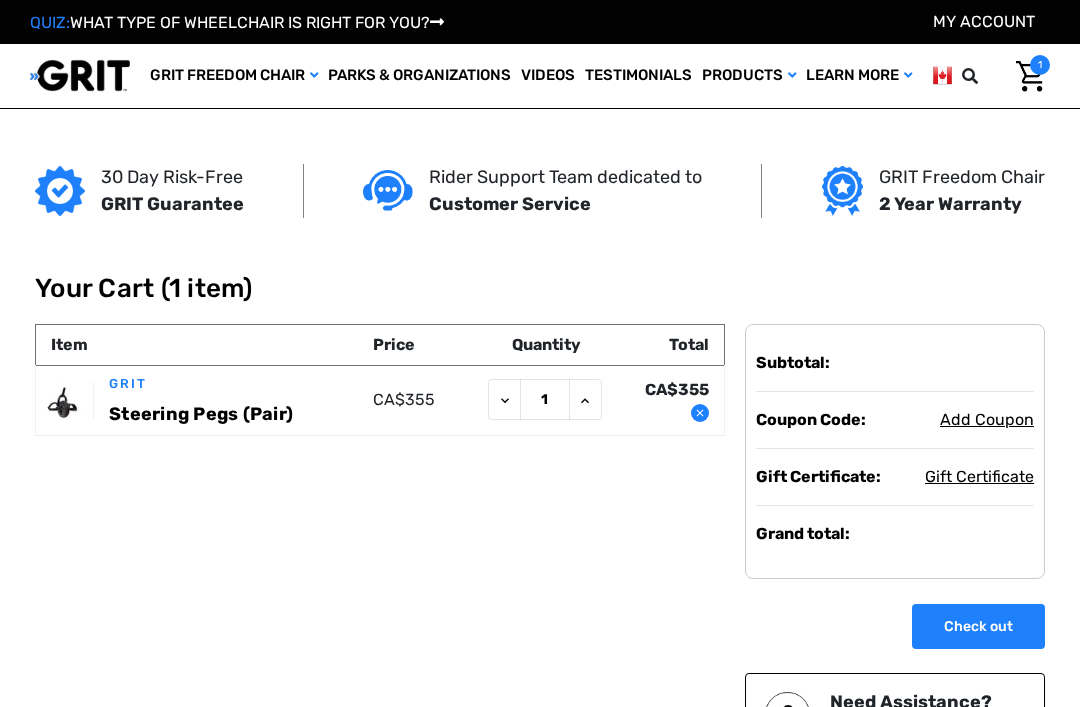 scroll, scrollTop: 0, scrollLeft: 0, axis: both 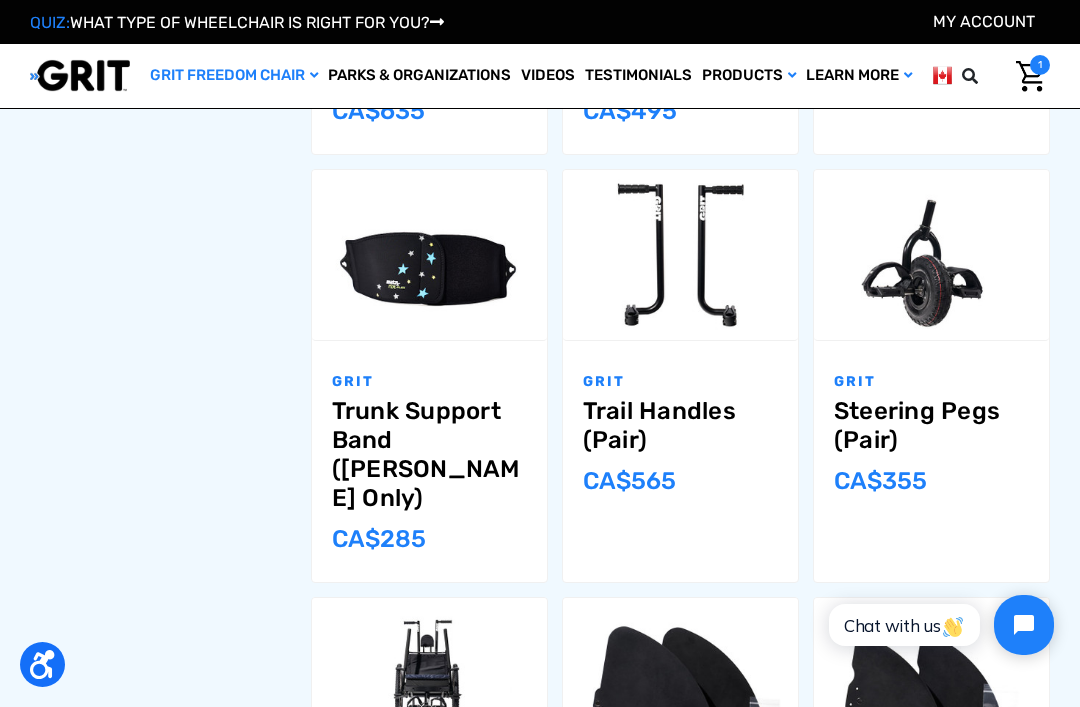 click on "Trail Handles (Pair)" at bounding box center [680, 426] 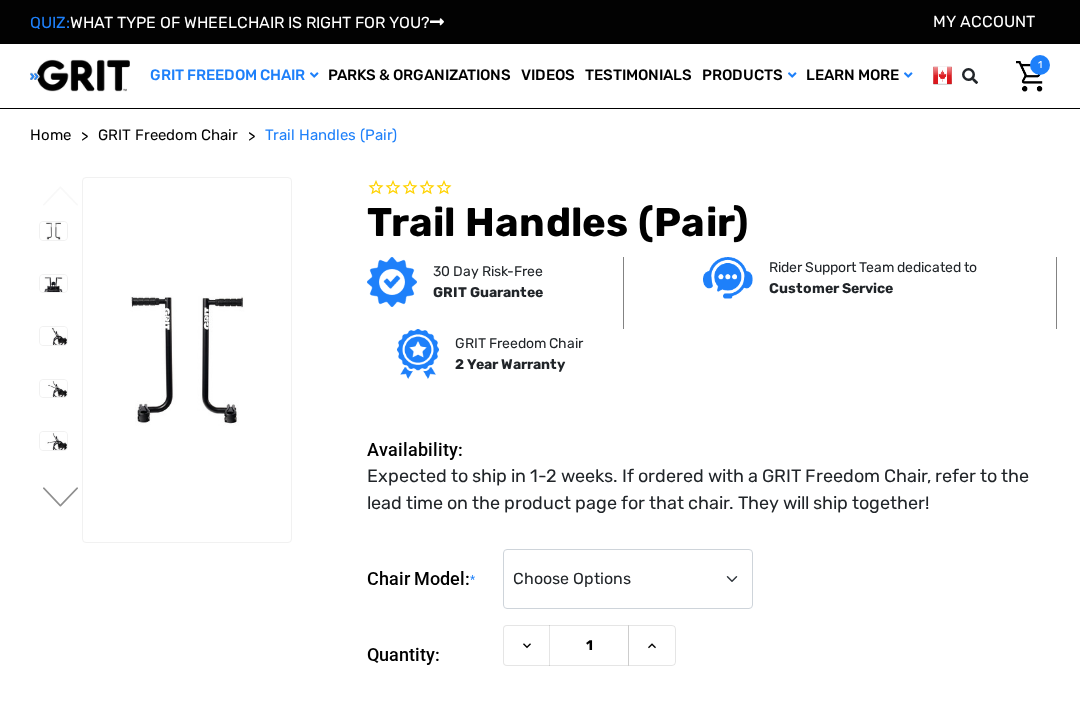 scroll, scrollTop: 0, scrollLeft: 0, axis: both 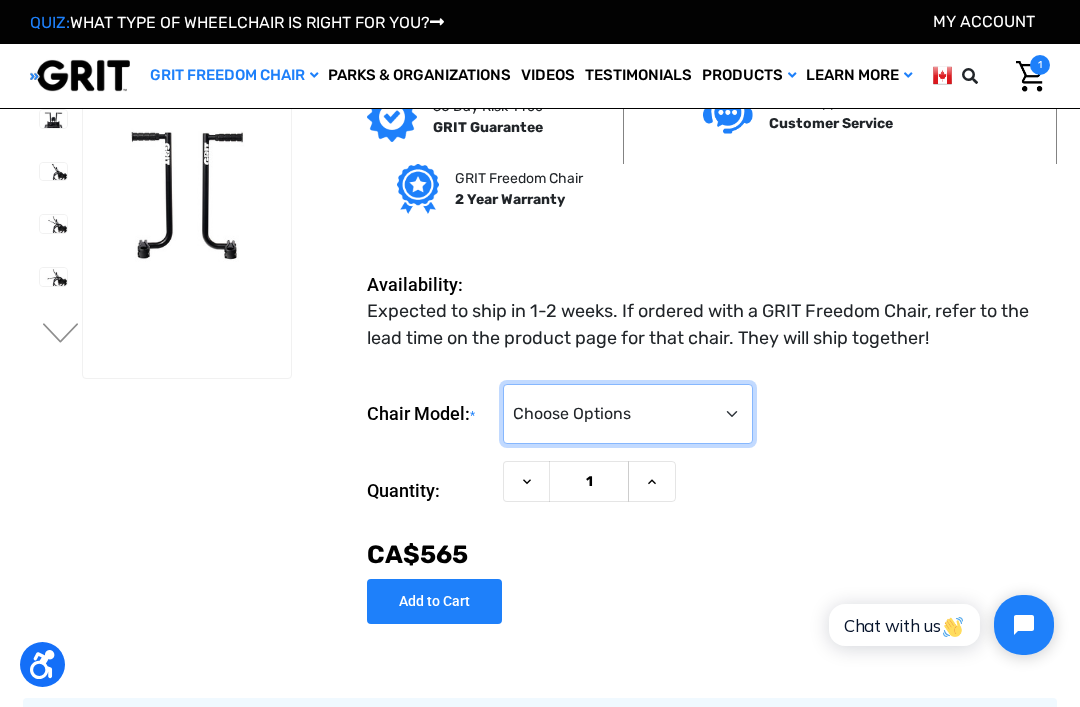 click on "Choose Options
3.0 / Spartan / KBF Active / CAF Sport
Pro / CAF Pro
Junior / CAF Junior" at bounding box center [628, 414] 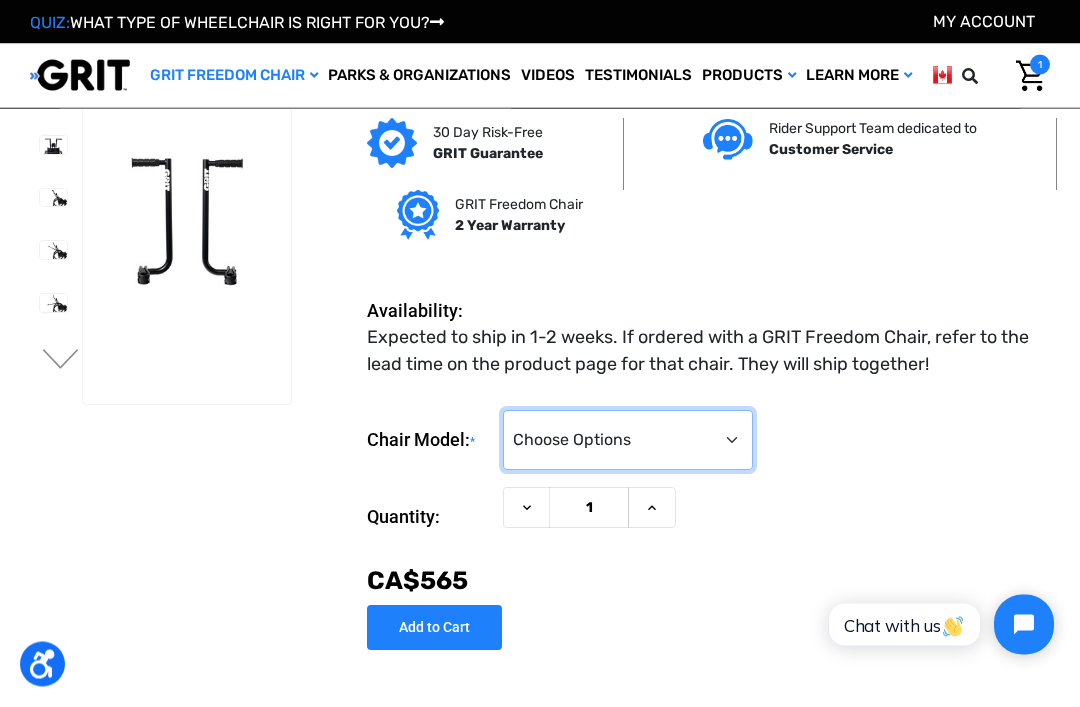 scroll, scrollTop: 29, scrollLeft: 0, axis: vertical 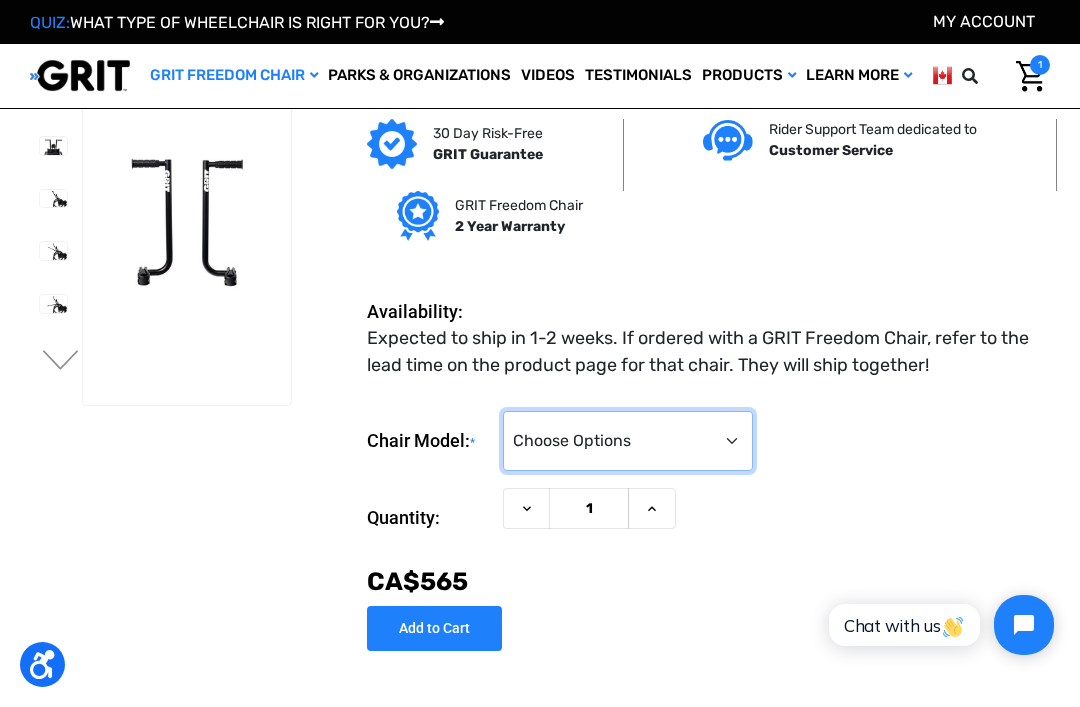 click on "Choose Options
3.0 / Spartan / KBF Active / CAF Sport
Pro / CAF Pro
Junior / CAF Junior" at bounding box center (628, 441) 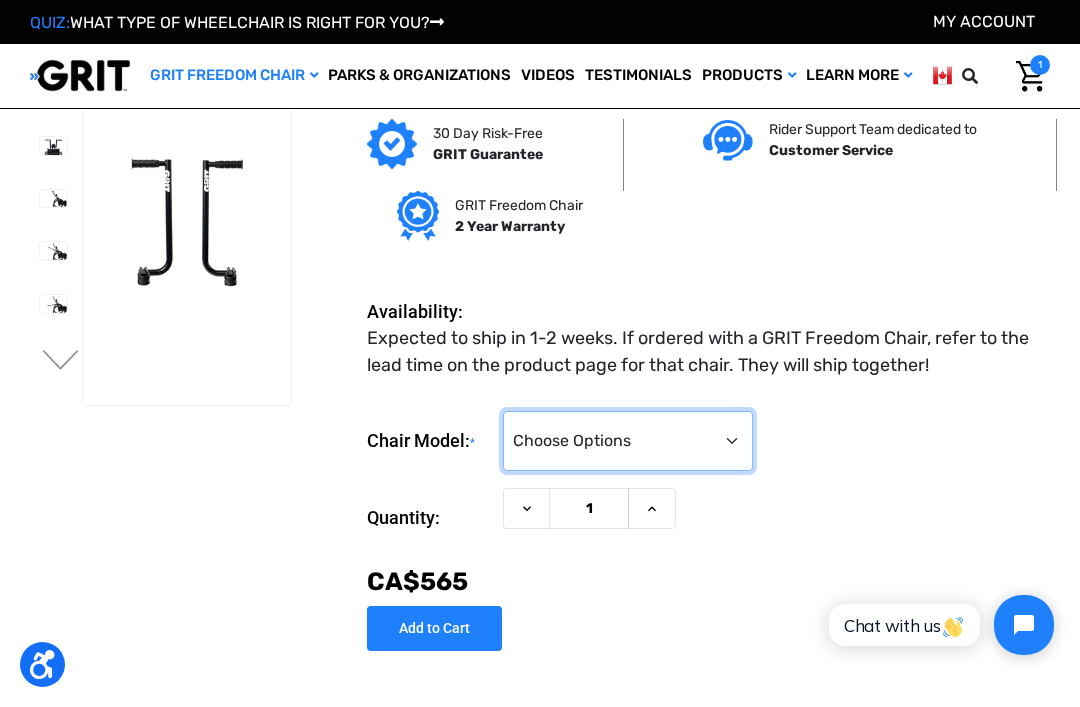 select on "186" 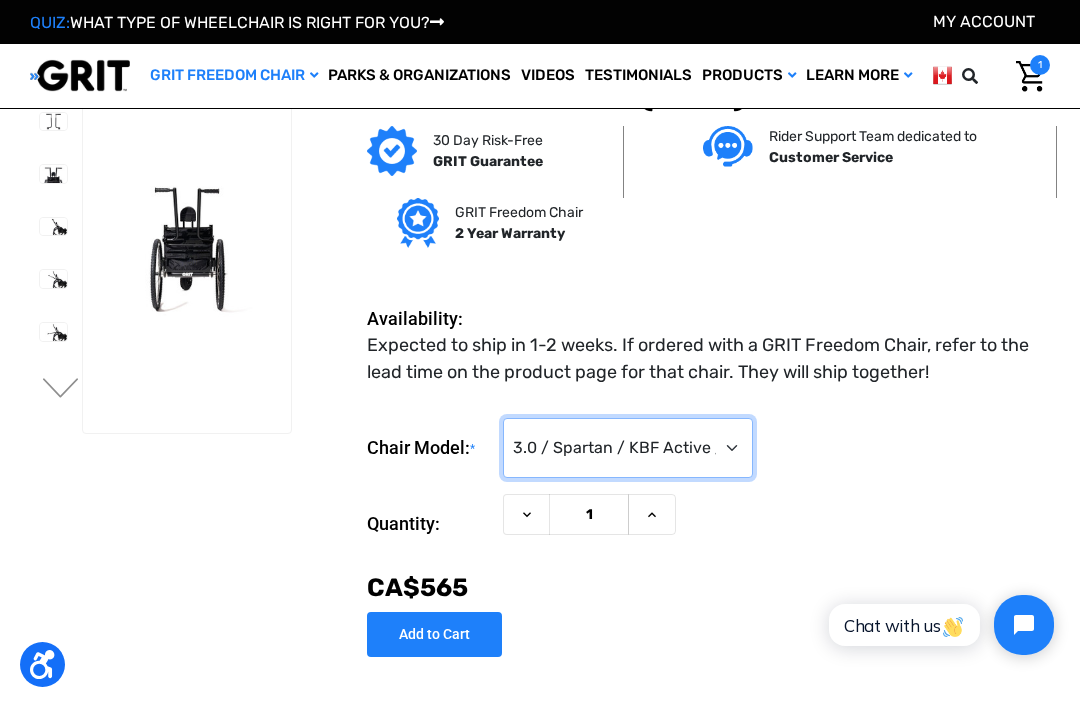 scroll, scrollTop: 46, scrollLeft: 0, axis: vertical 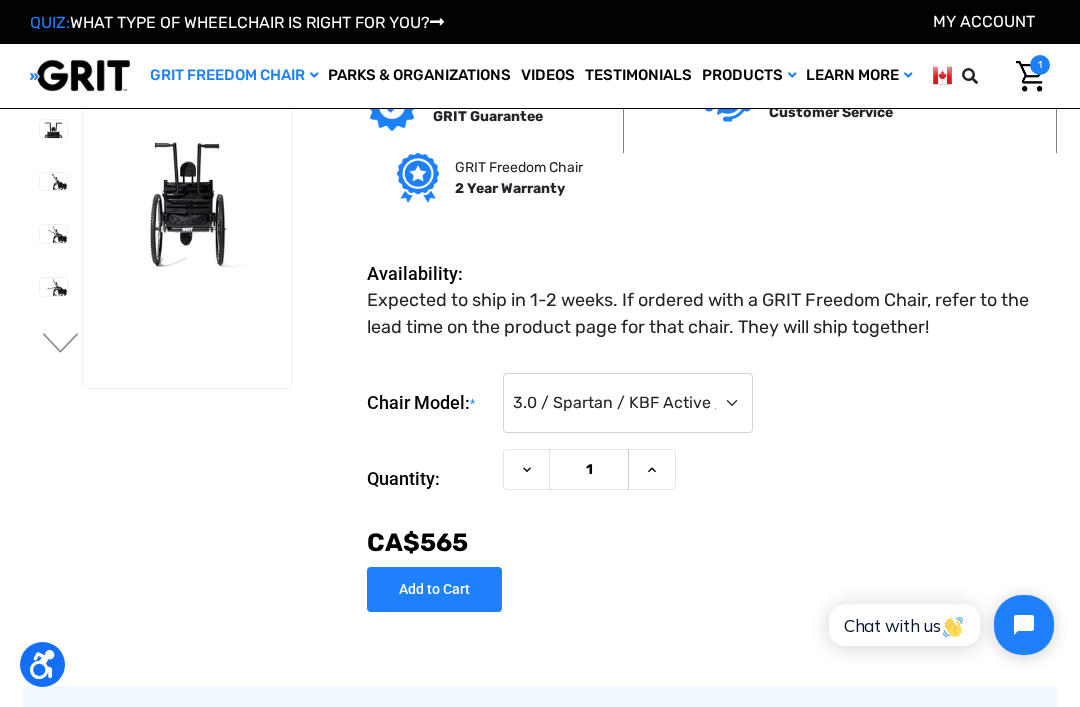 click on "Add to Cart" at bounding box center (434, 589) 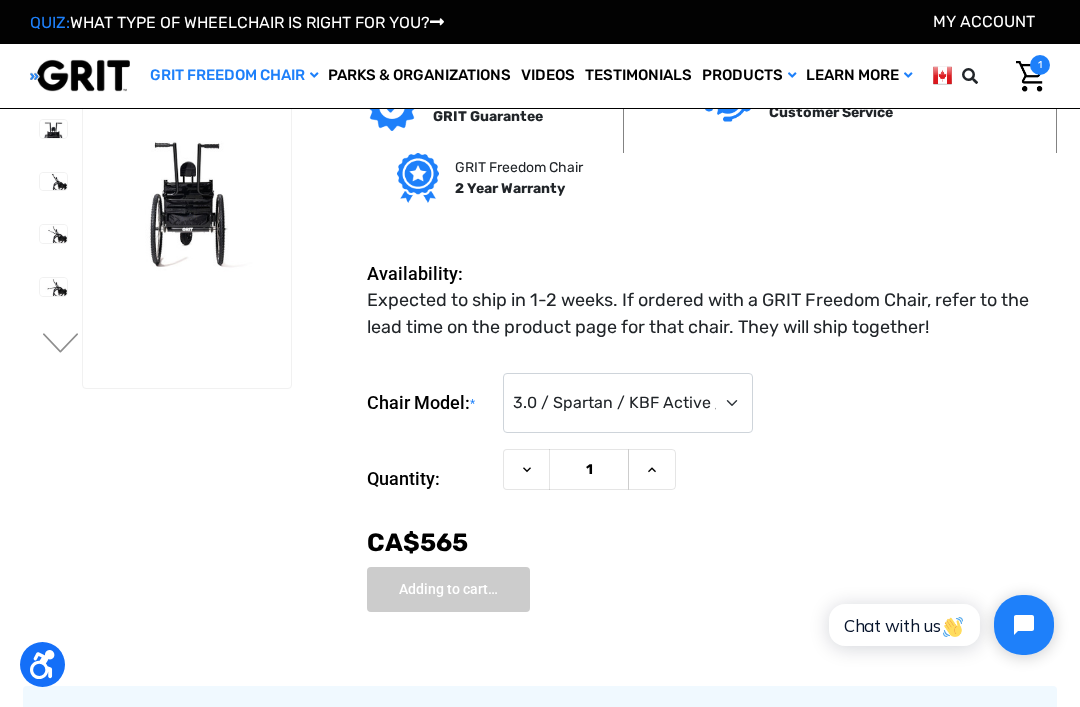type on "Add to Cart" 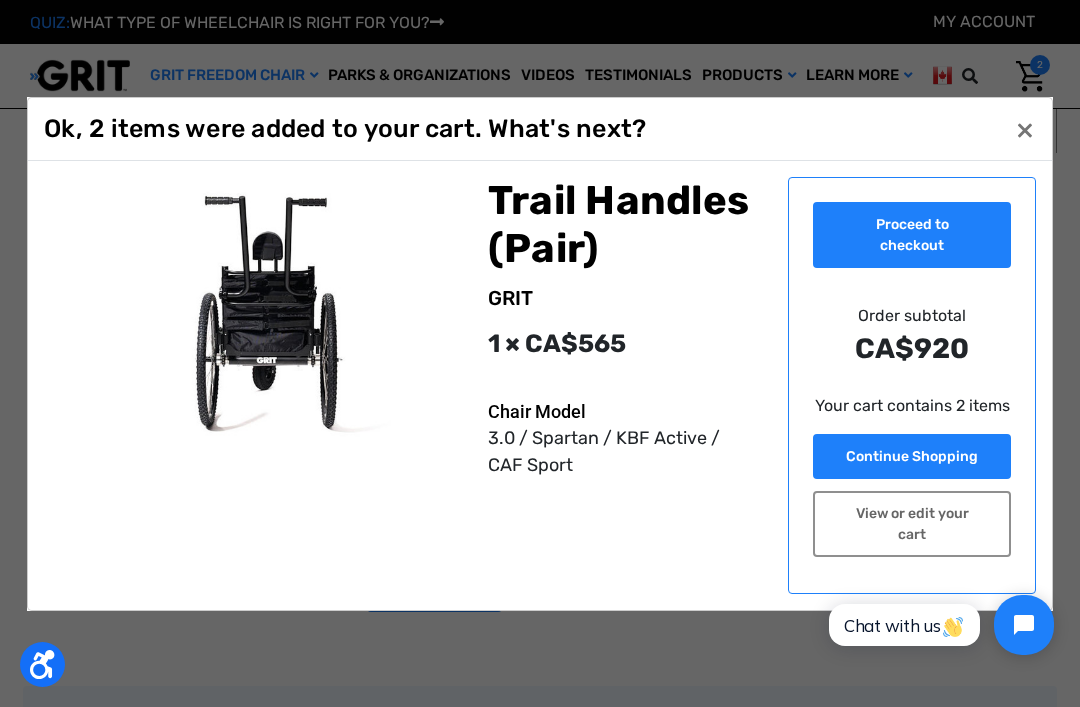 click on "×" at bounding box center (1025, 129) 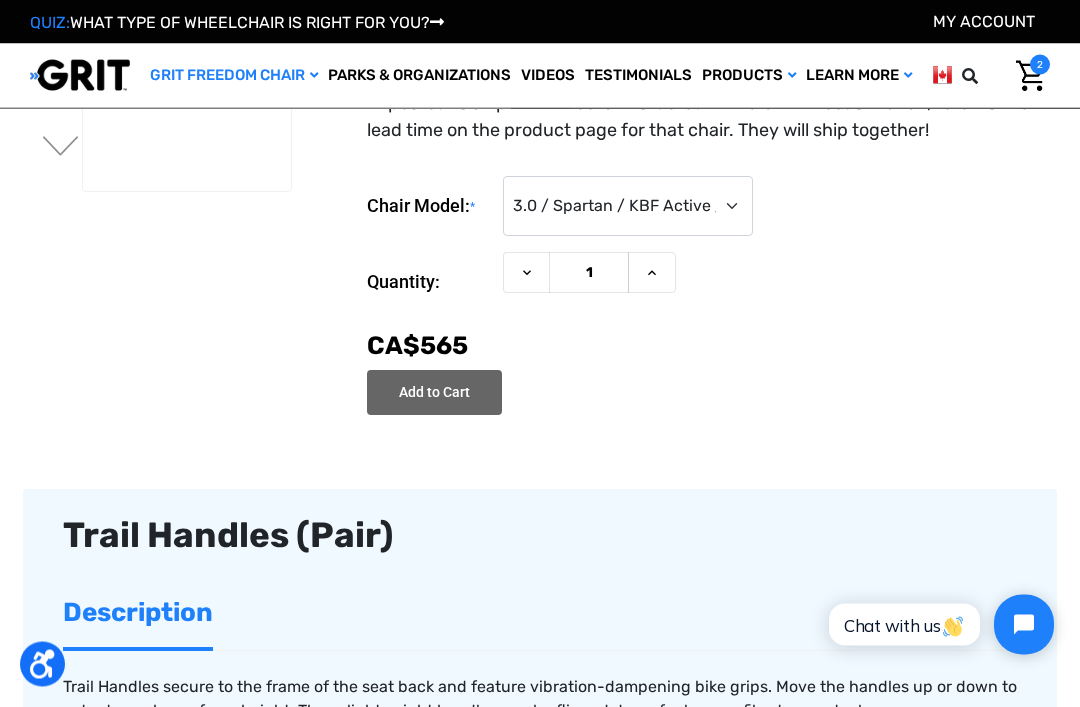 scroll, scrollTop: 0, scrollLeft: 0, axis: both 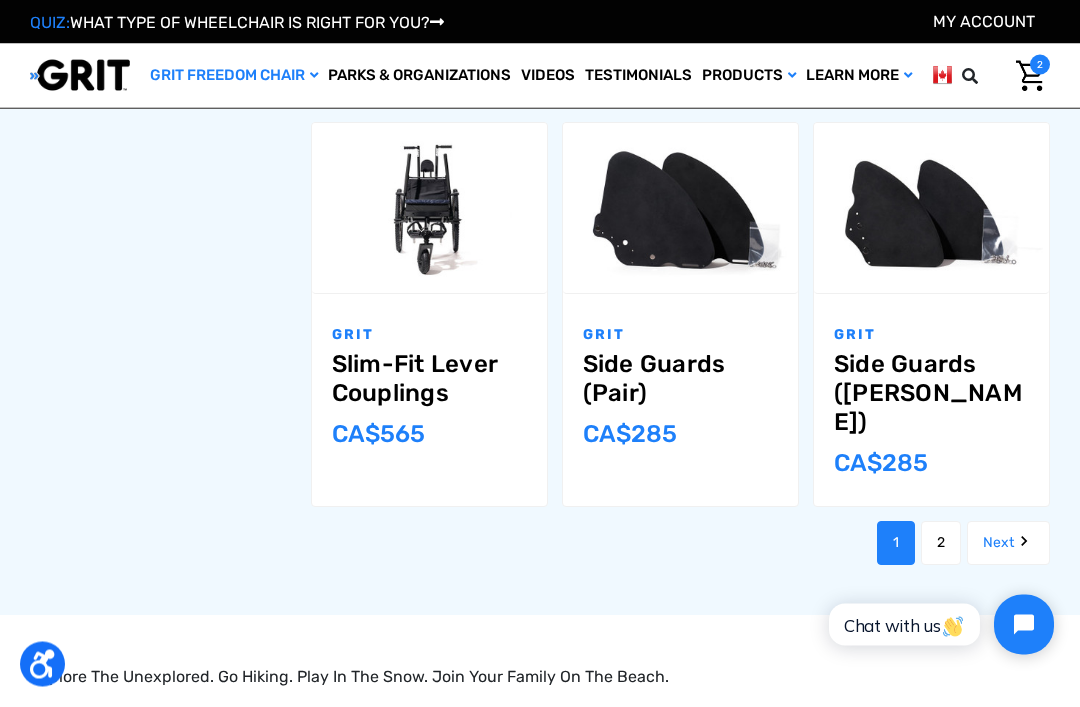 click on "2" at bounding box center [941, 544] 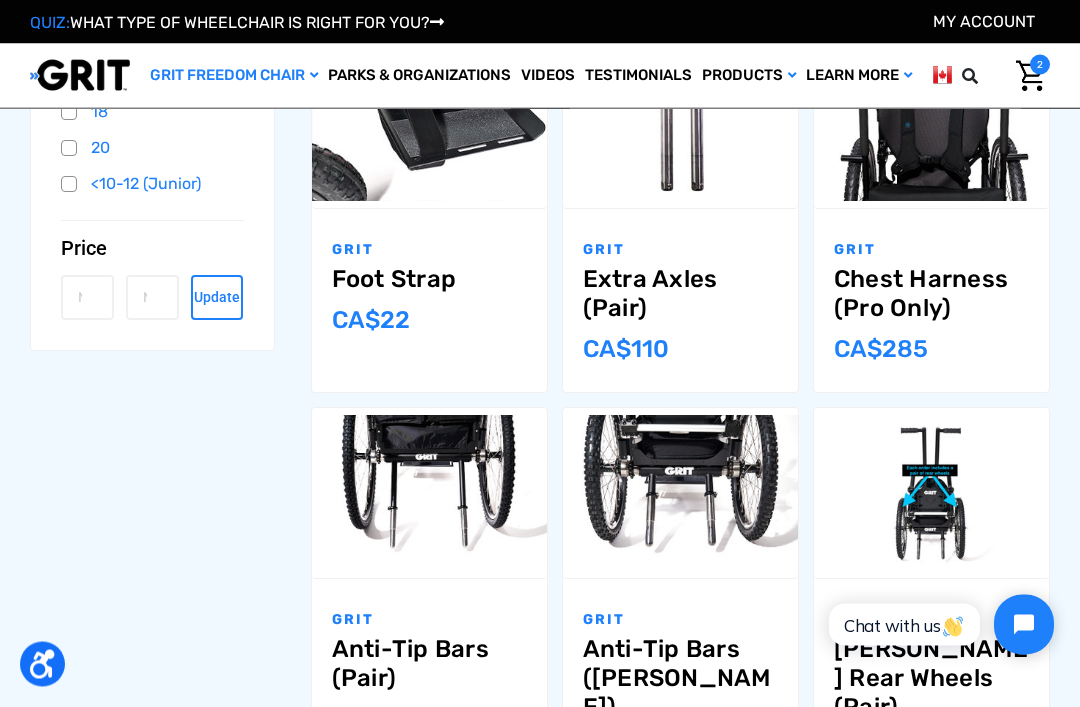scroll, scrollTop: 692, scrollLeft: 0, axis: vertical 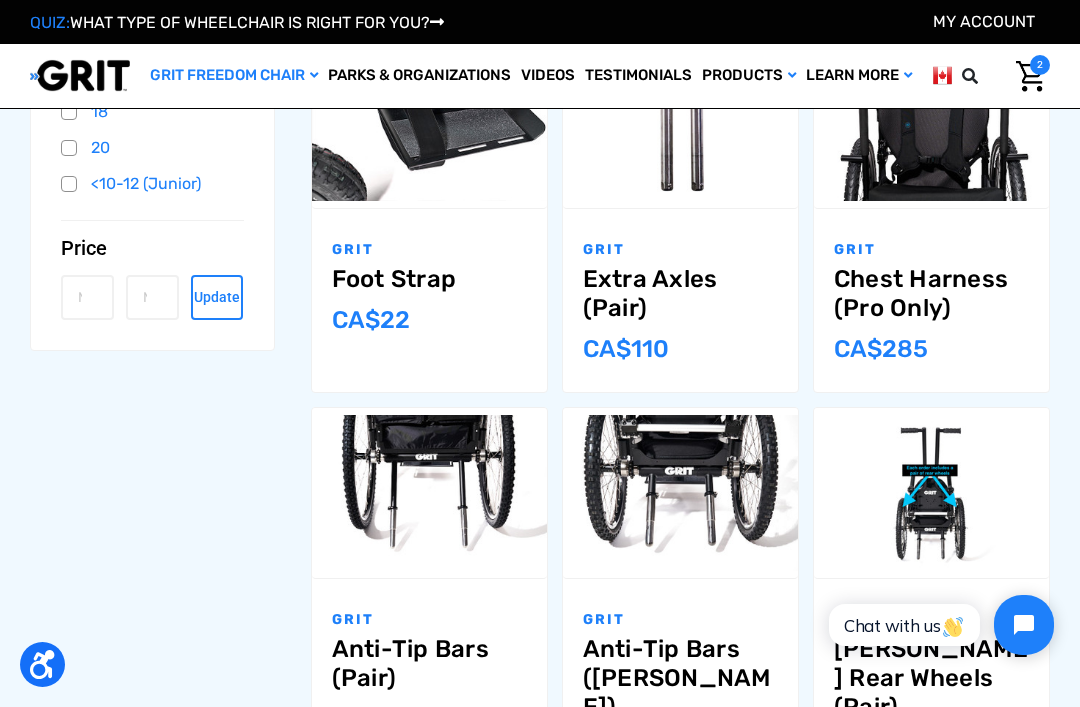 click on "Compare" at bounding box center (429, 470) 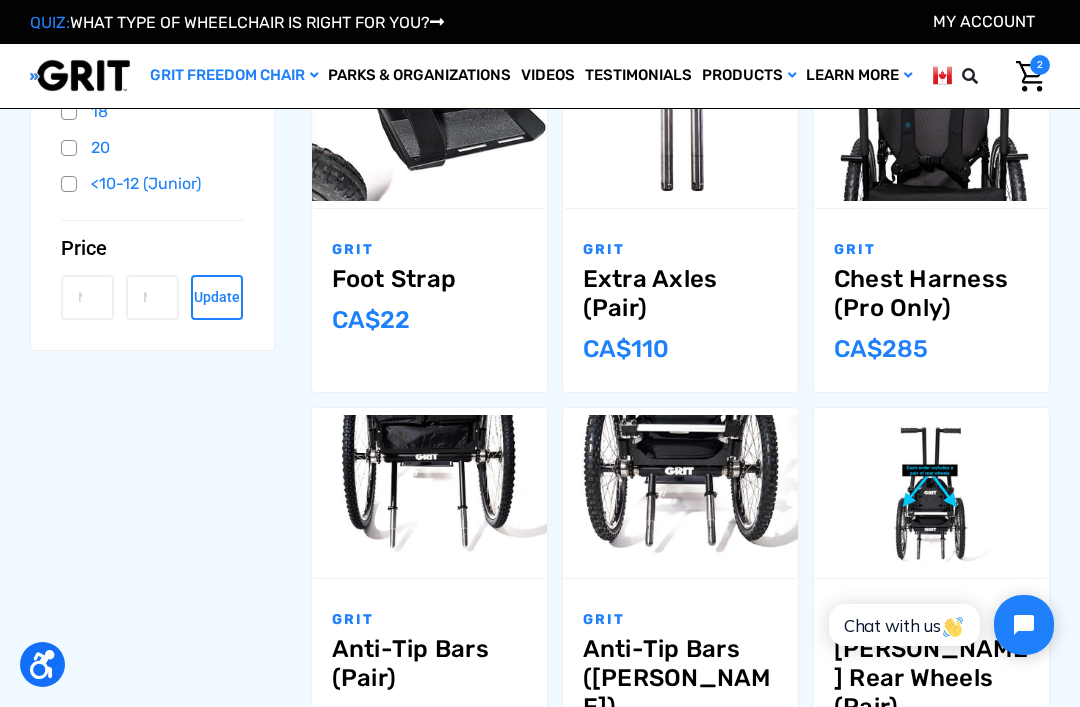 click on "Add to Cart" at bounding box center [429, 521] 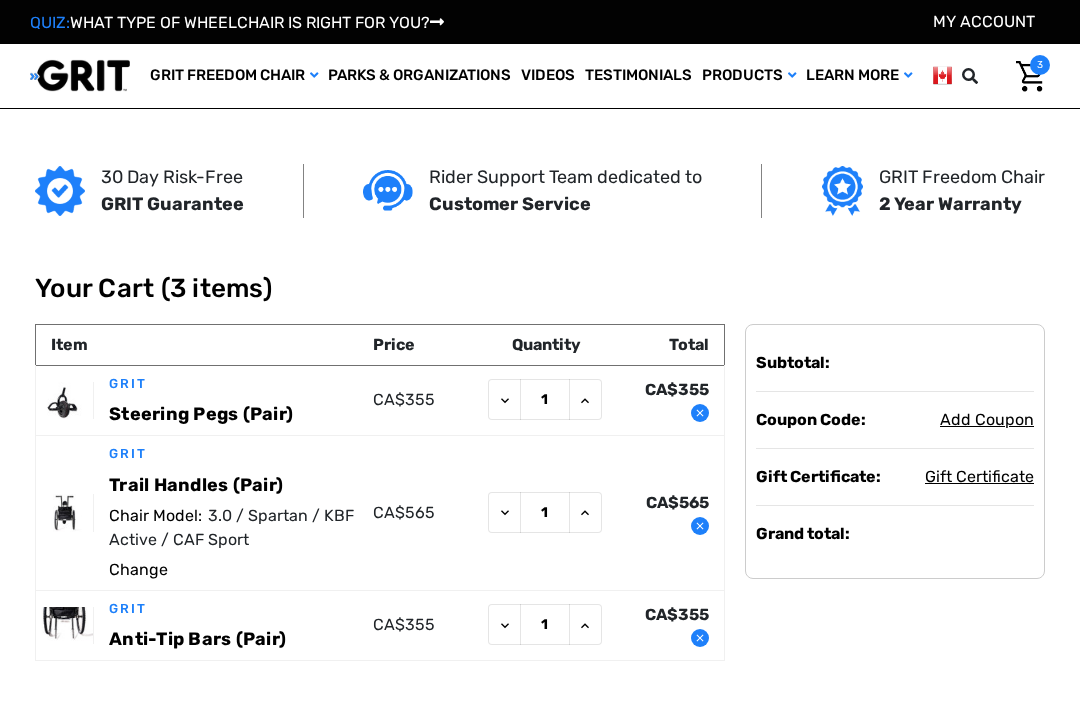 scroll, scrollTop: 0, scrollLeft: 0, axis: both 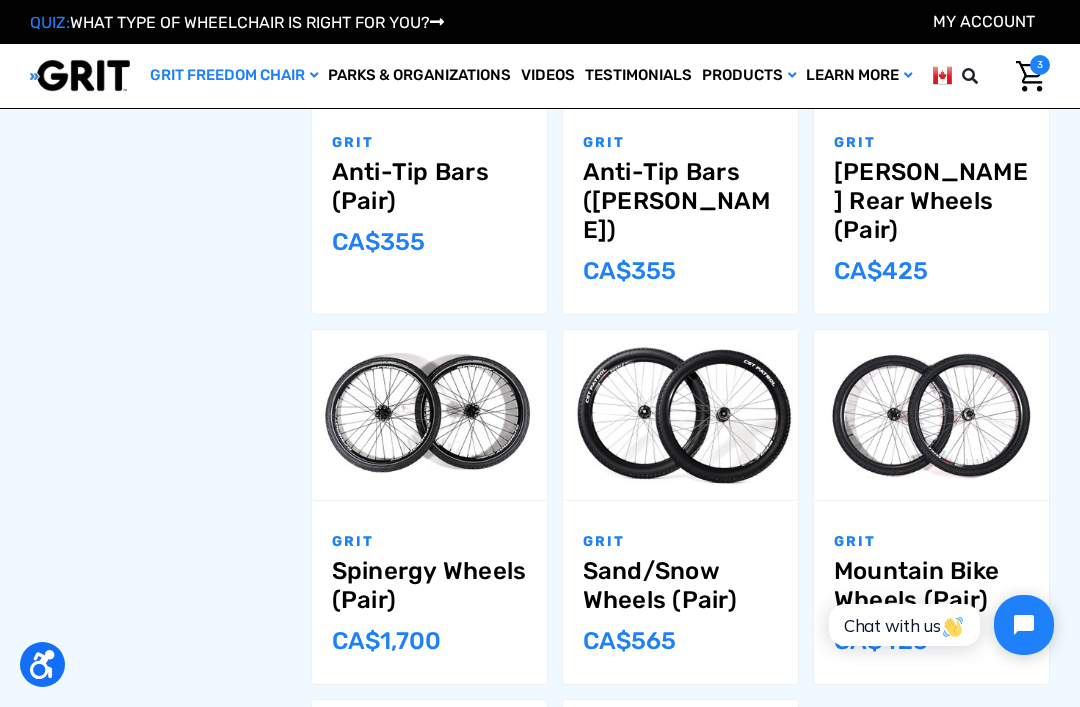 click on "Add to Cart" at bounding box center [680, 443] 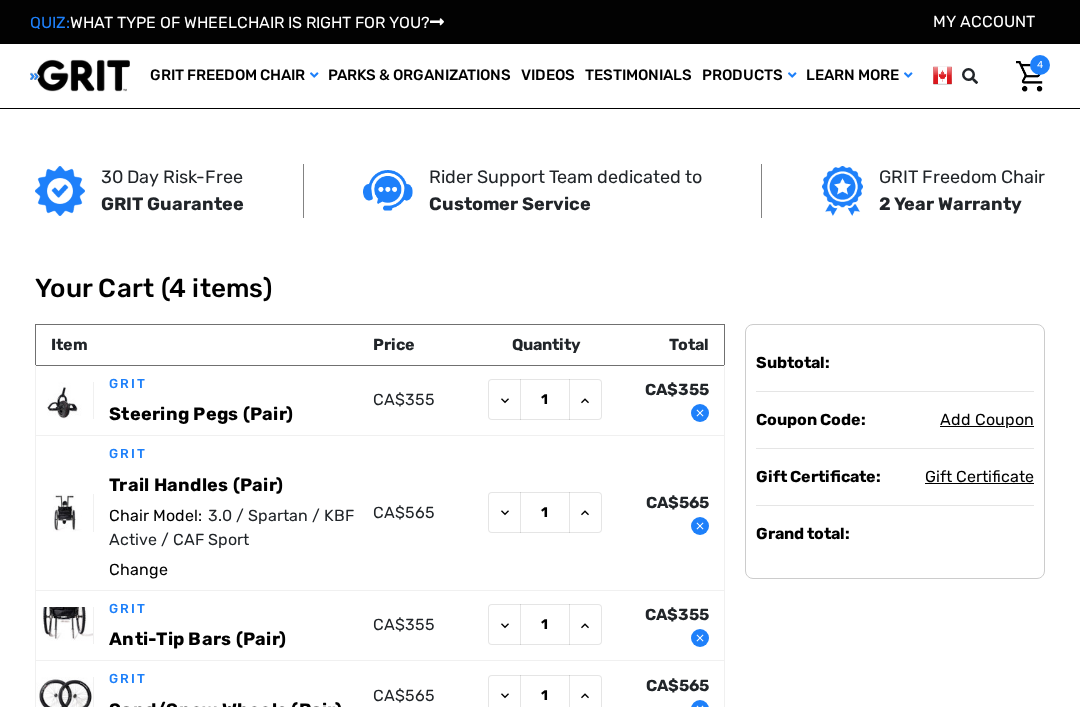 scroll, scrollTop: 0, scrollLeft: 0, axis: both 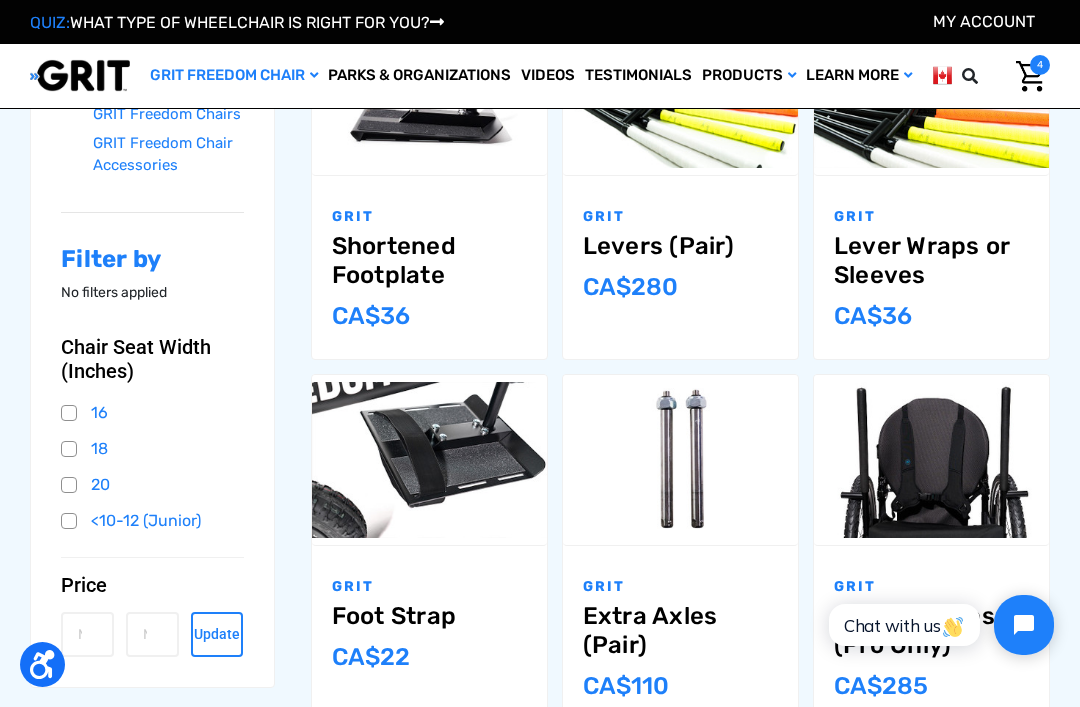 click on "Add to Cart" at bounding box center [429, 488] 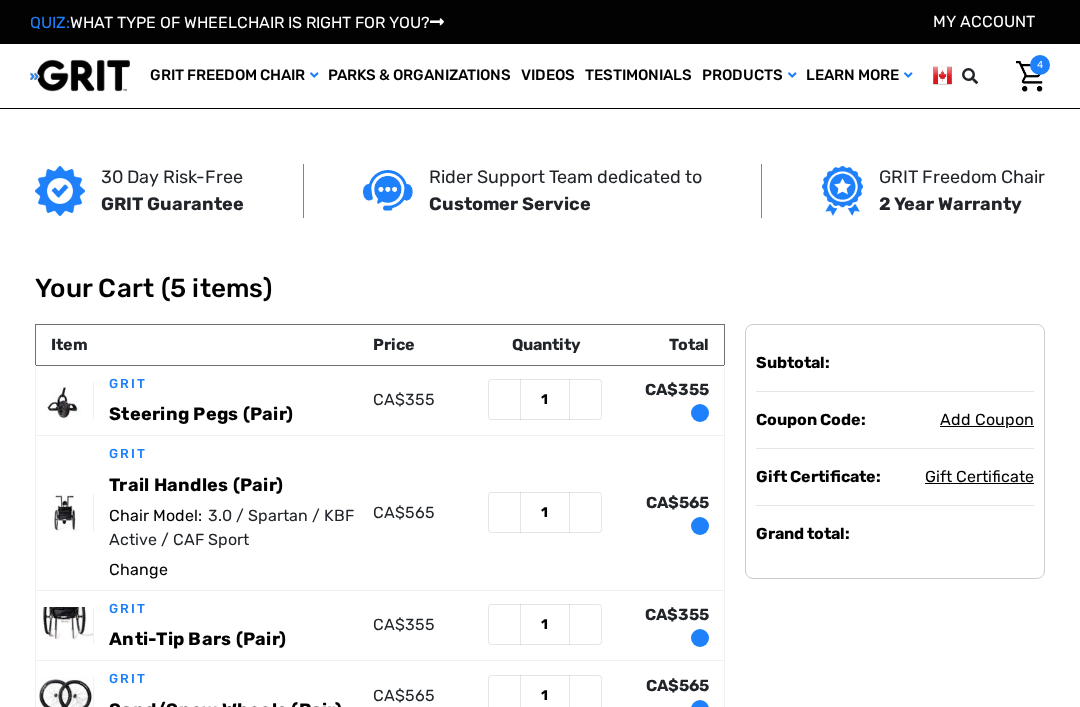 scroll, scrollTop: 0, scrollLeft: 0, axis: both 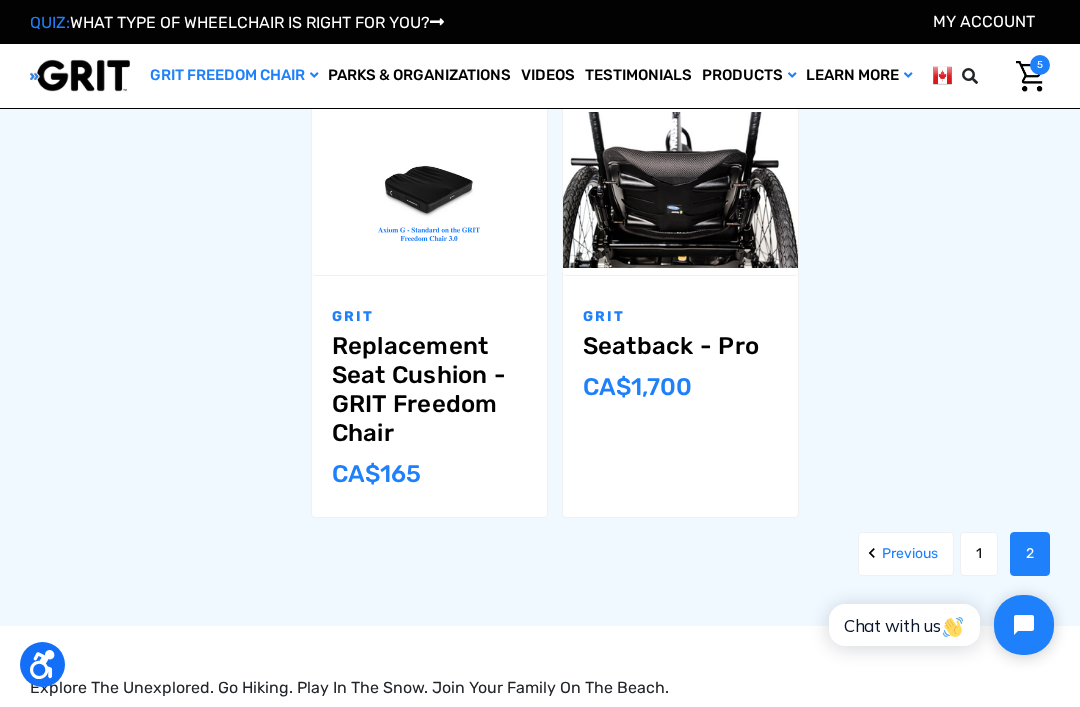 click on "1" at bounding box center [979, 554] 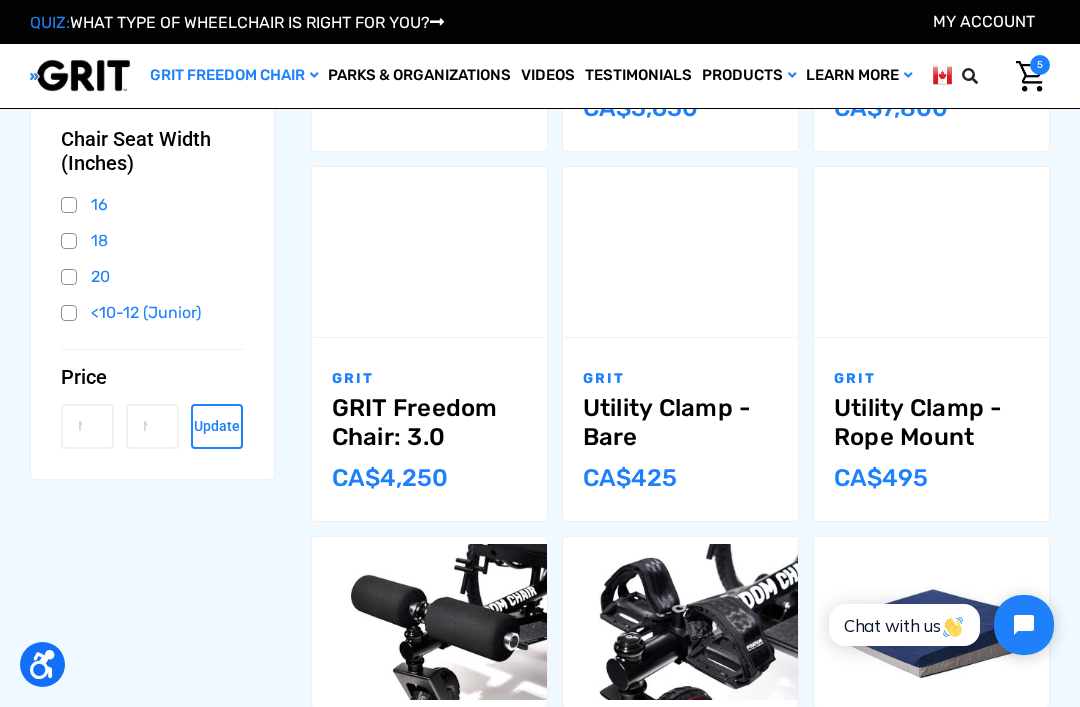 scroll, scrollTop: 0, scrollLeft: 0, axis: both 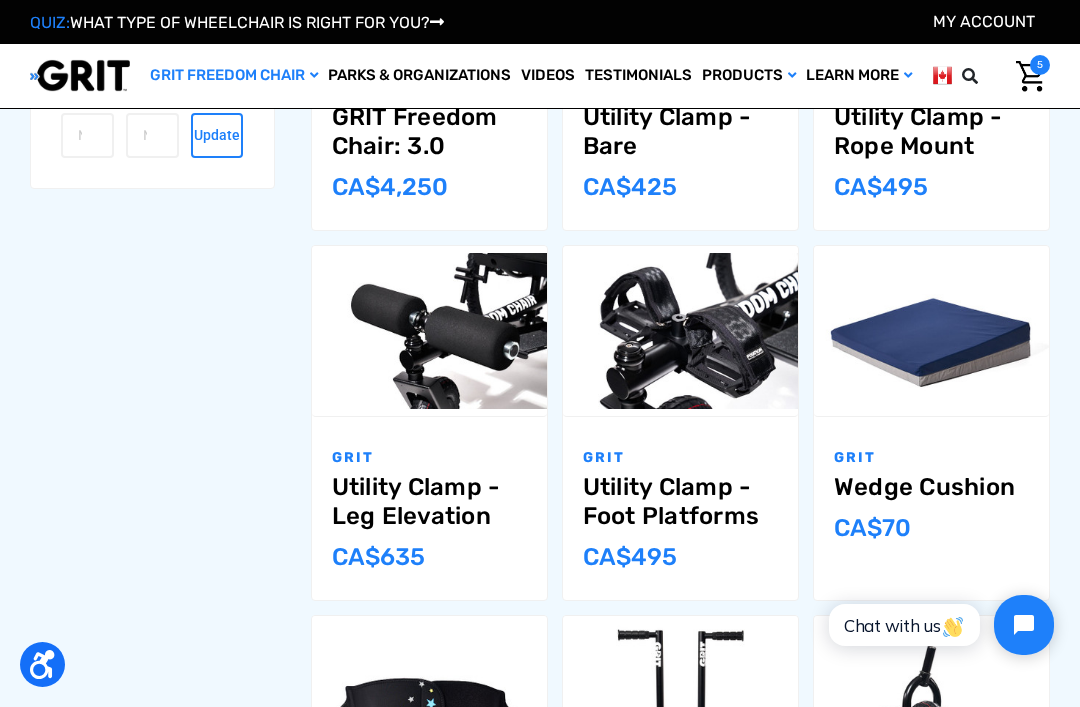 click on "Choose Options" at bounding box center (680, 359) 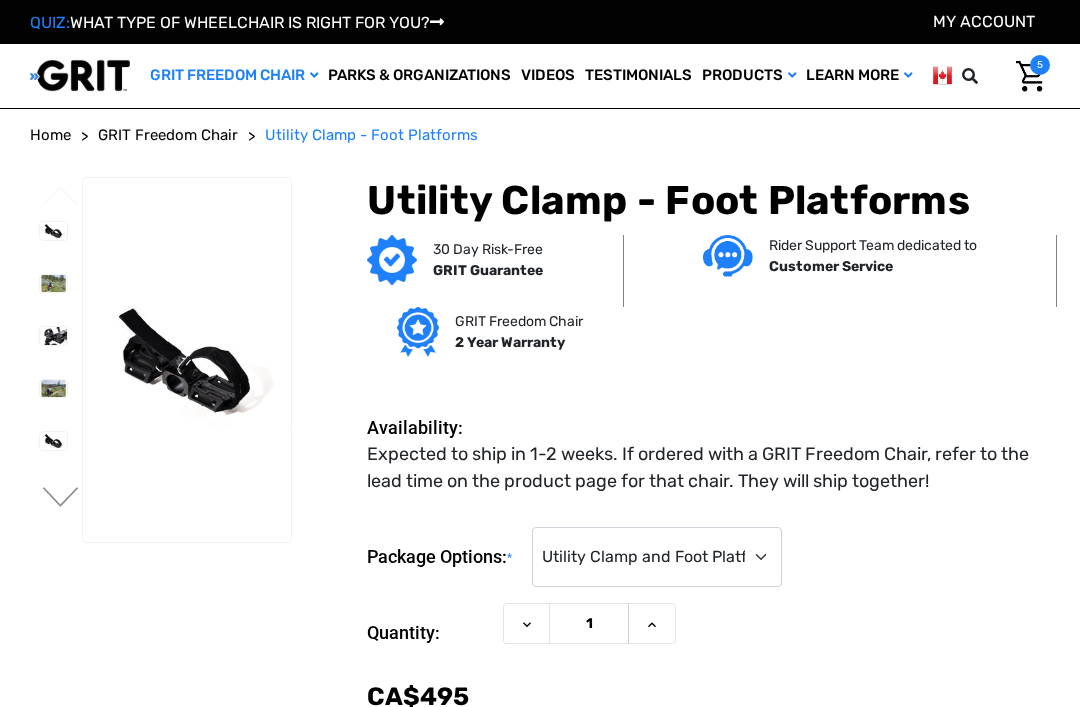 scroll, scrollTop: 0, scrollLeft: 0, axis: both 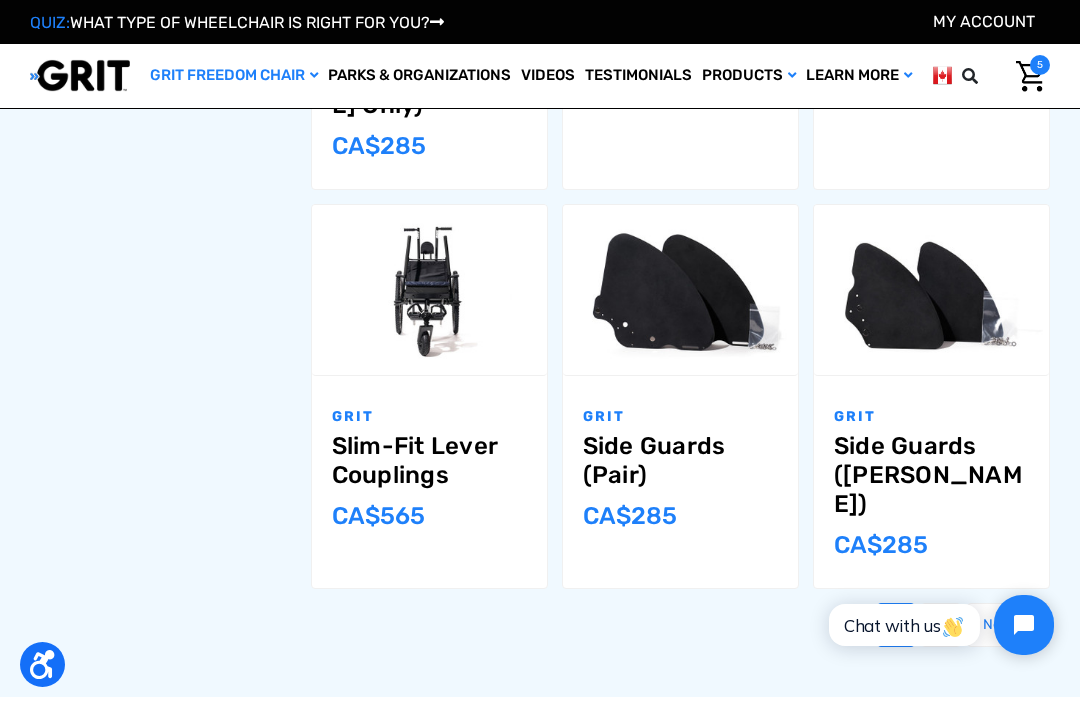 click on "Next" at bounding box center [1008, 625] 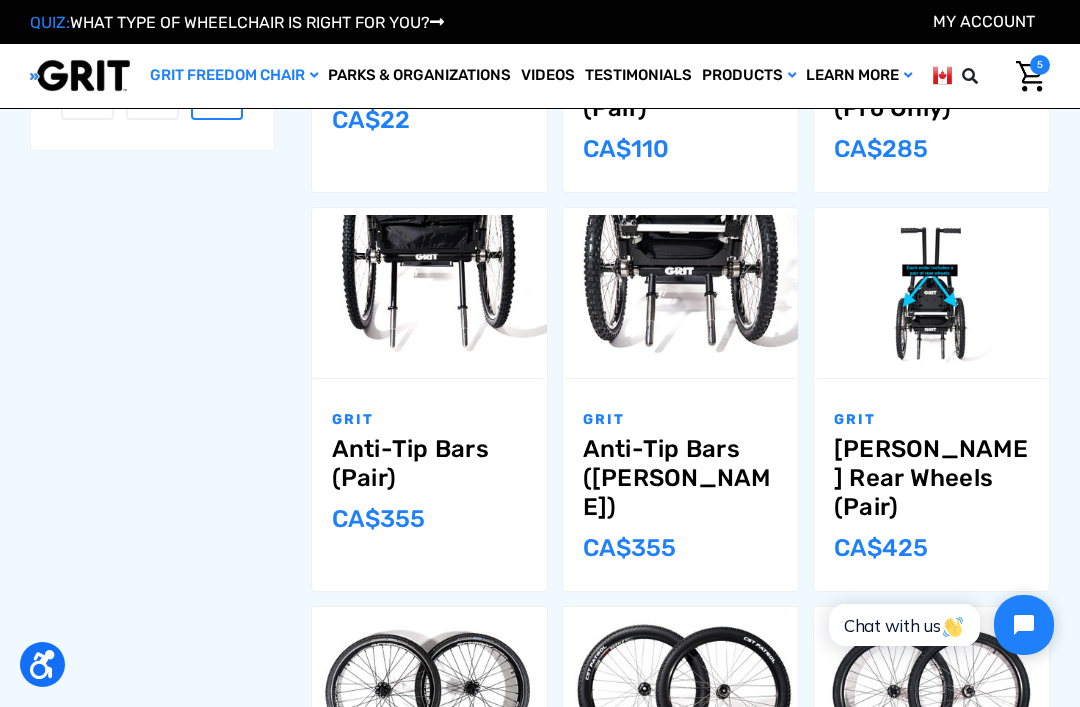 scroll, scrollTop: 891, scrollLeft: 0, axis: vertical 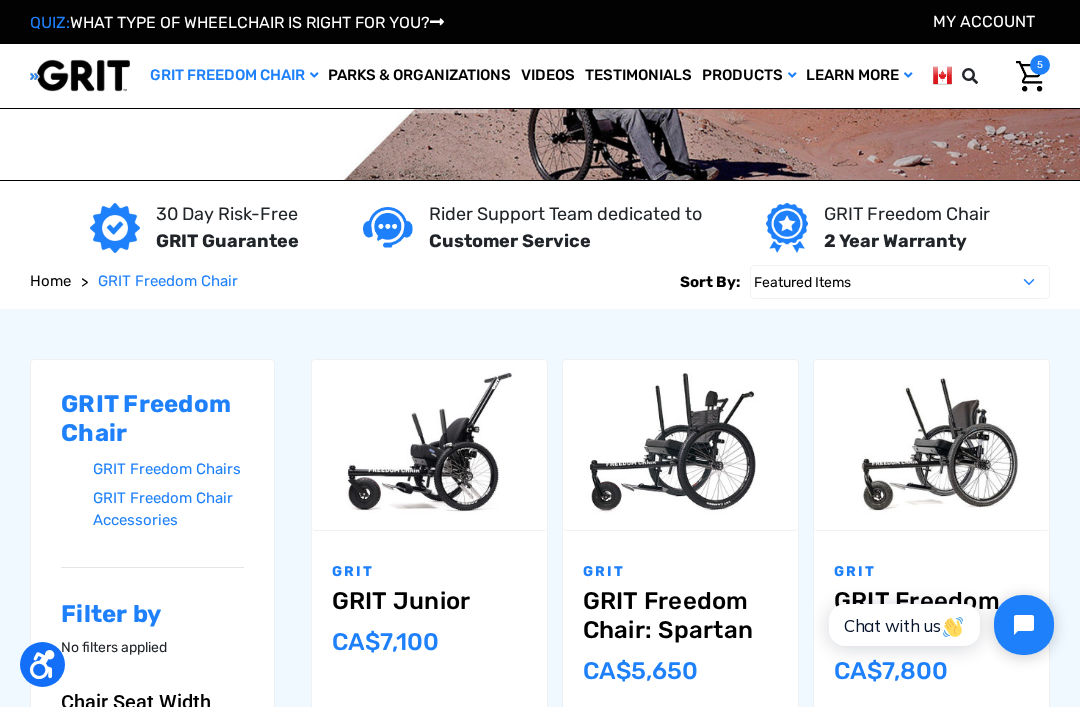 click on "Access Mats" at bounding box center (0, 0) 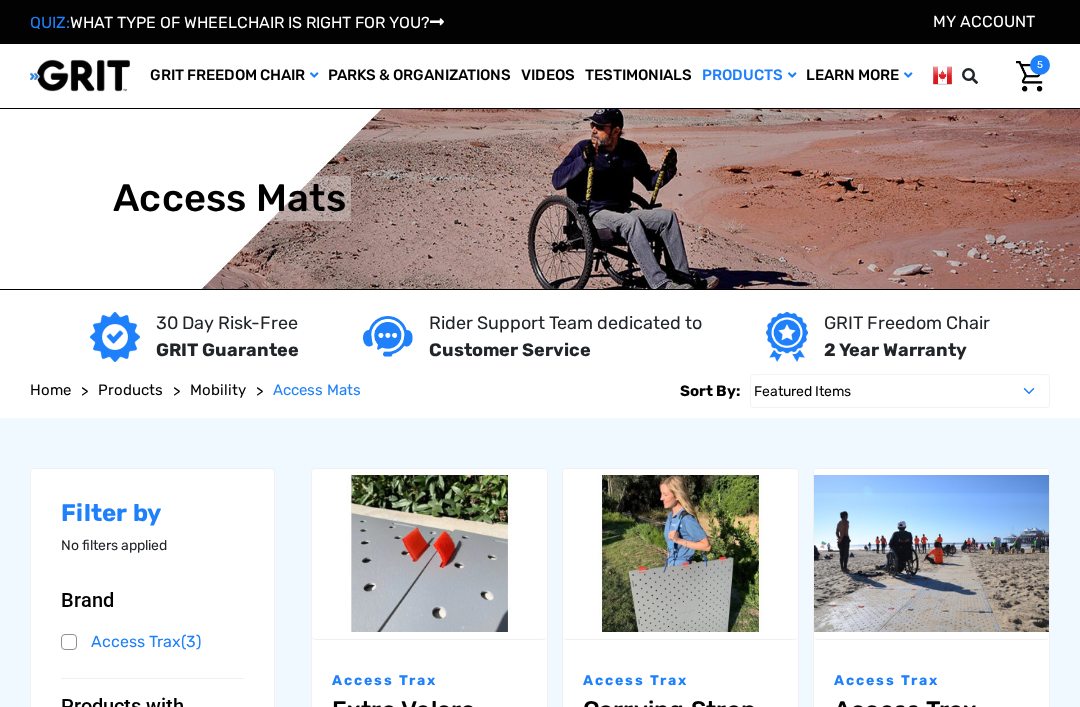 scroll, scrollTop: 0, scrollLeft: 0, axis: both 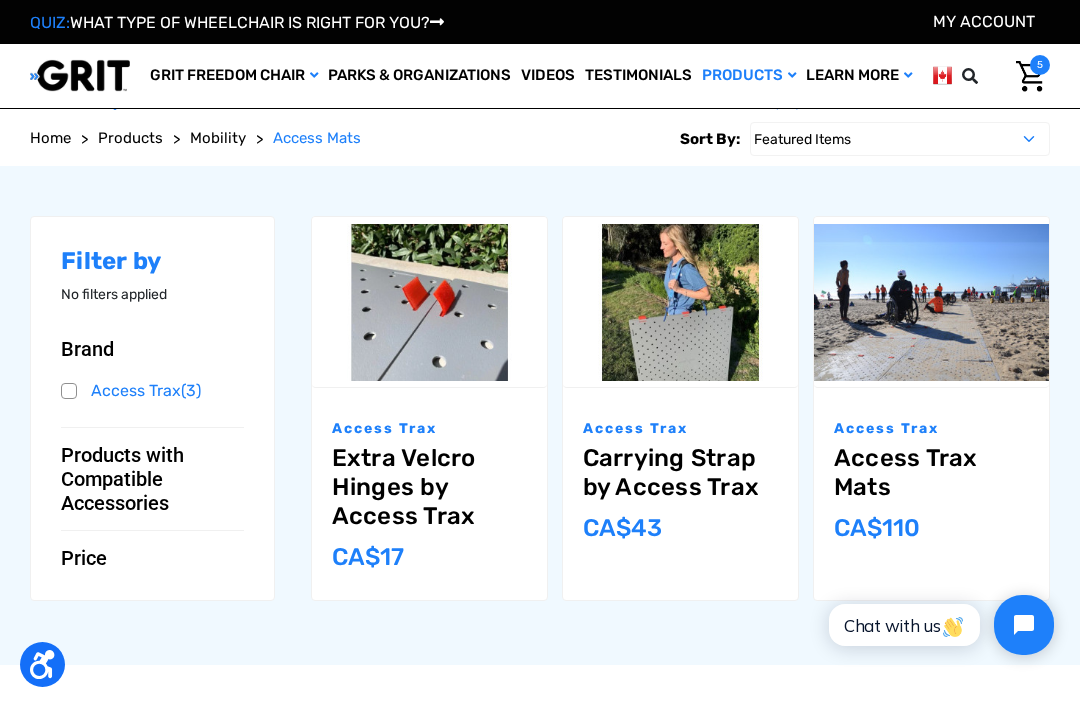 click on "Now:
CA$‌110" at bounding box center [931, 528] 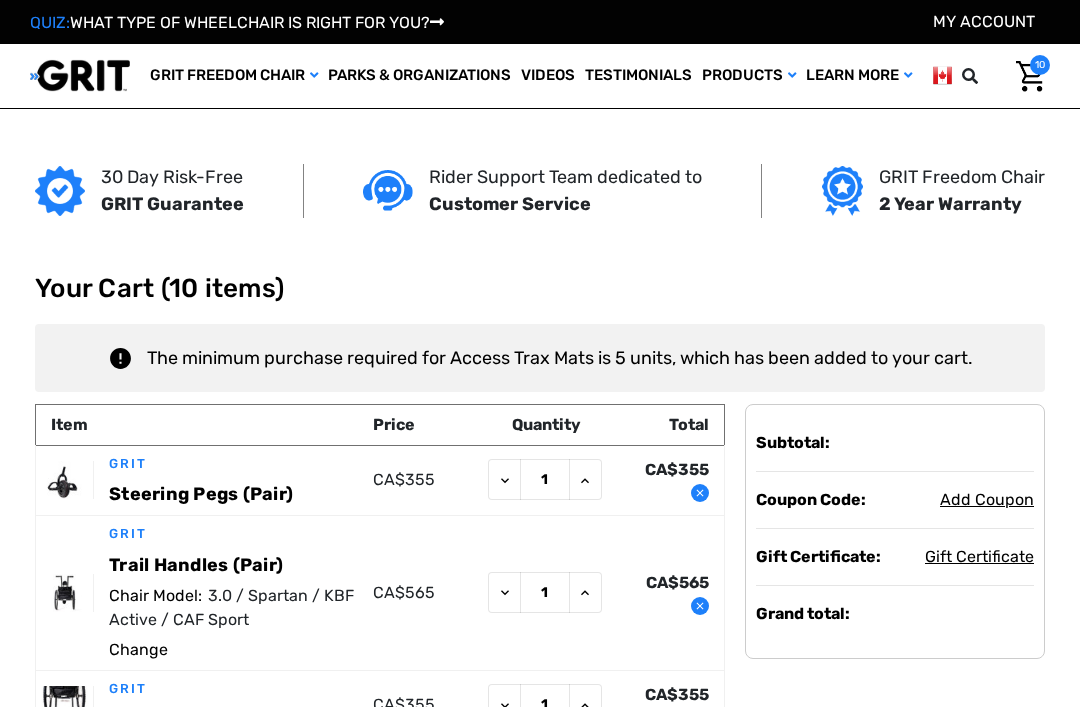scroll, scrollTop: 0, scrollLeft: 0, axis: both 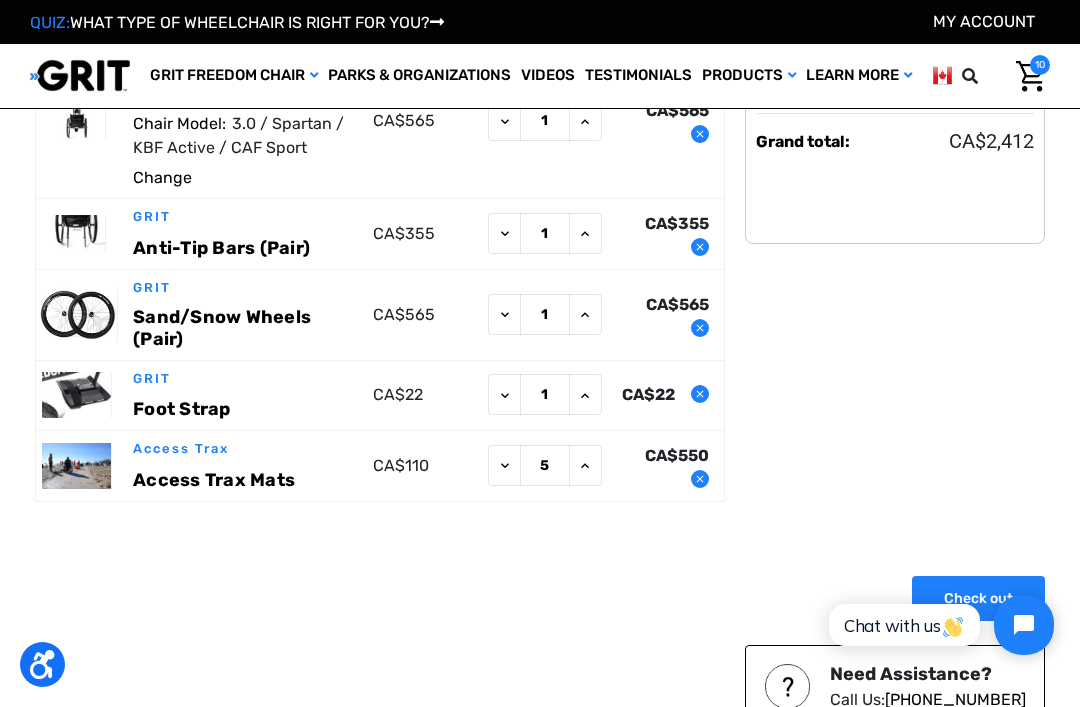 click on "Access Trax Mats" at bounding box center (214, 481) 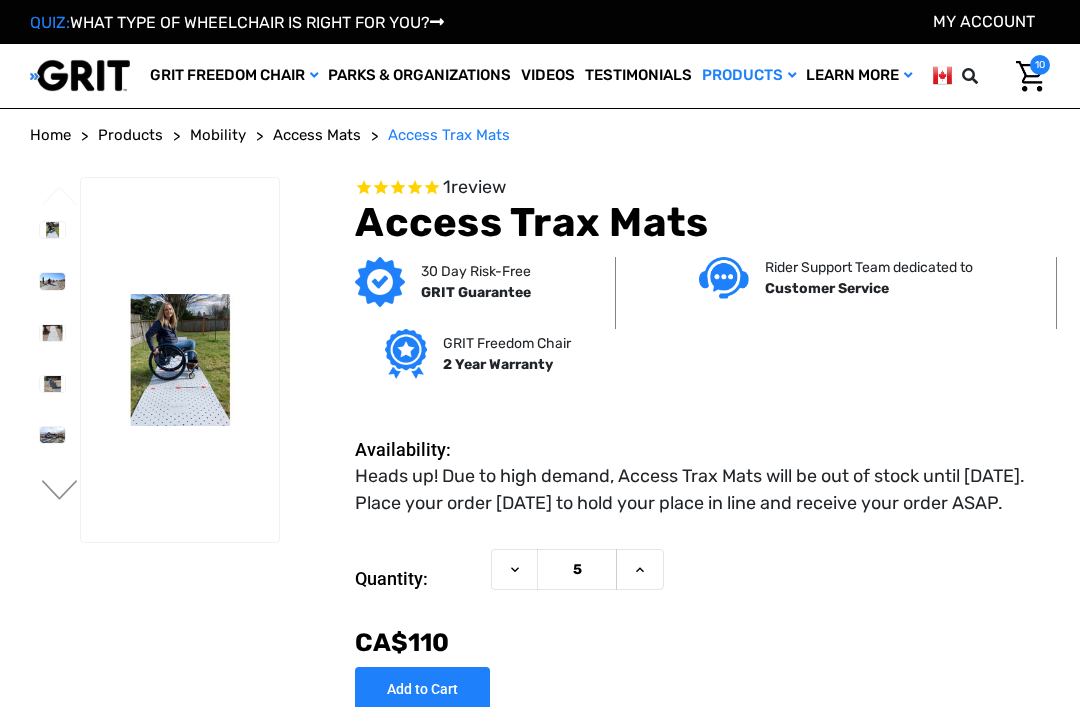 scroll, scrollTop: 0, scrollLeft: 0, axis: both 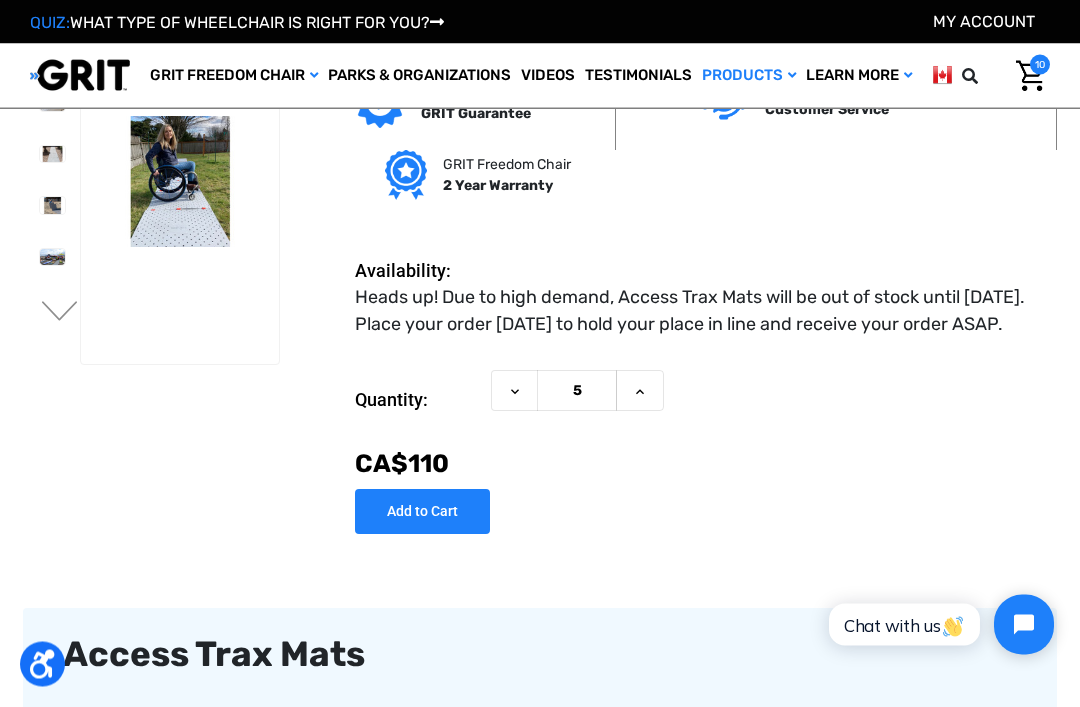 click 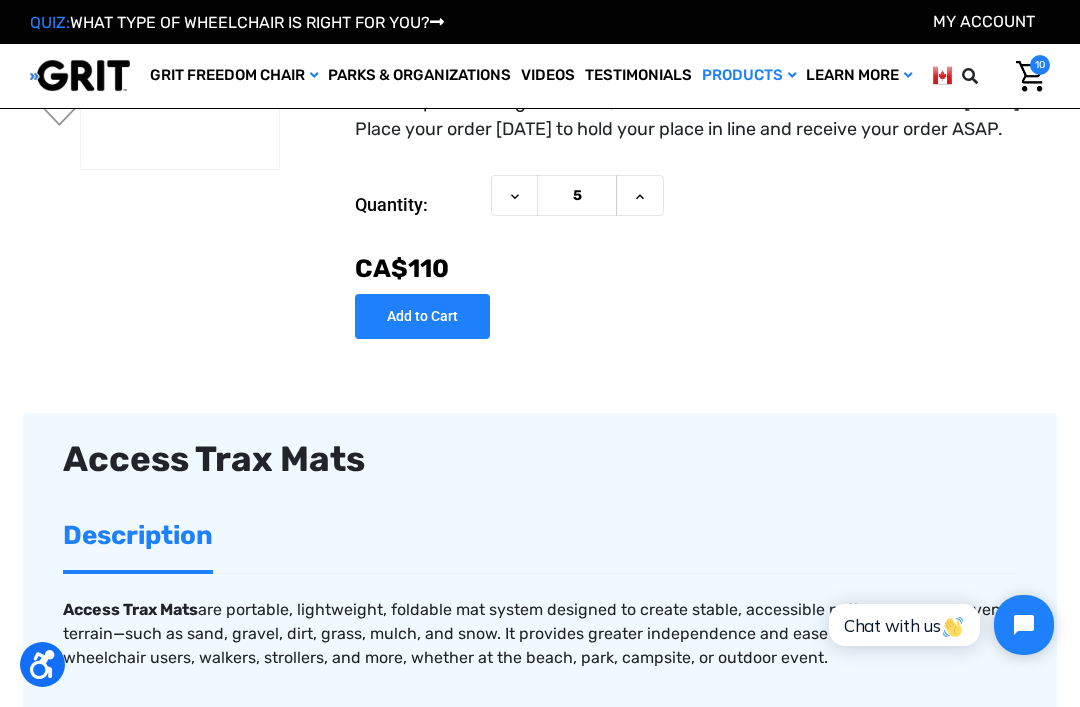 scroll, scrollTop: 280, scrollLeft: 0, axis: vertical 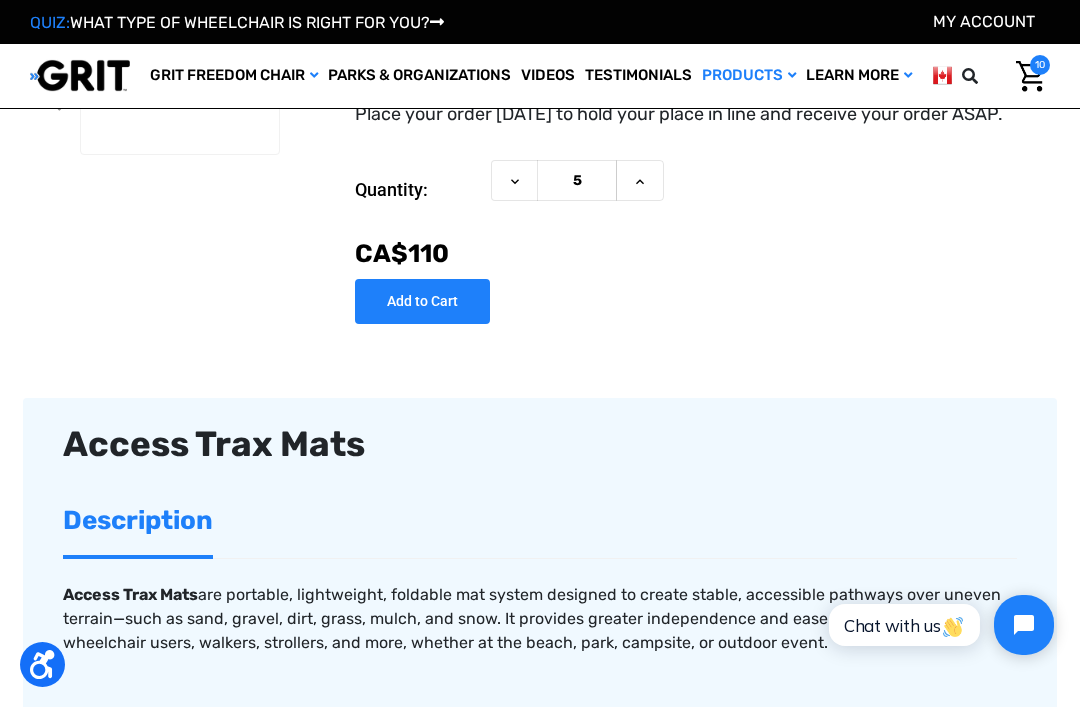 click on "Previous
1 5" at bounding box center [540, 916] 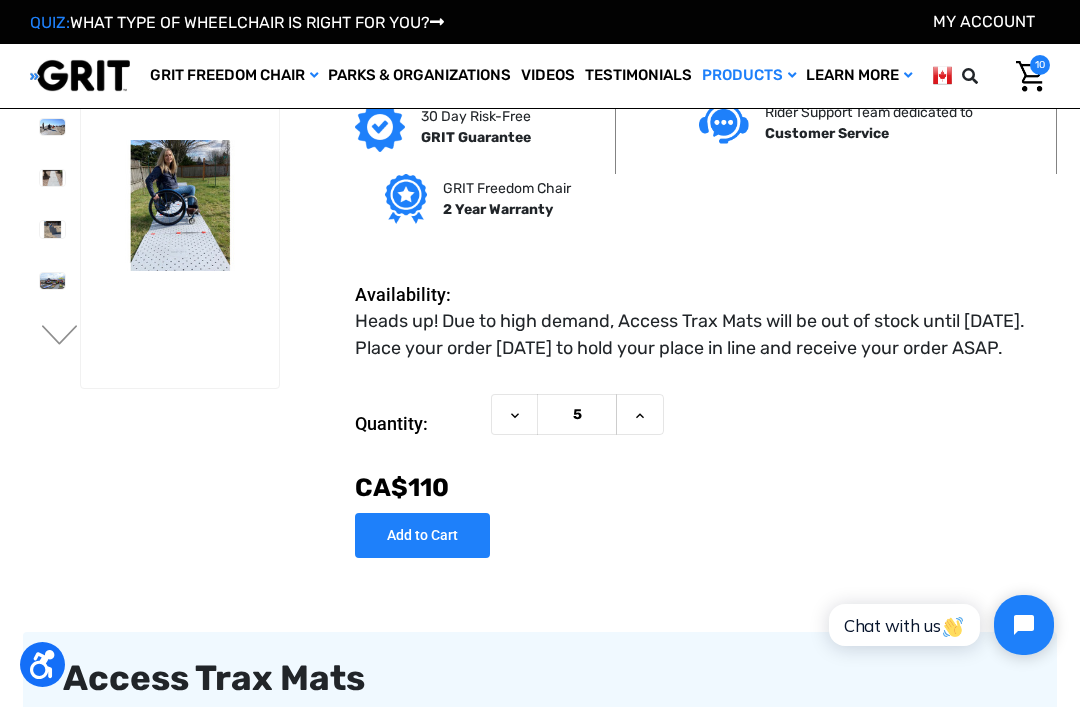 scroll, scrollTop: 0, scrollLeft: 0, axis: both 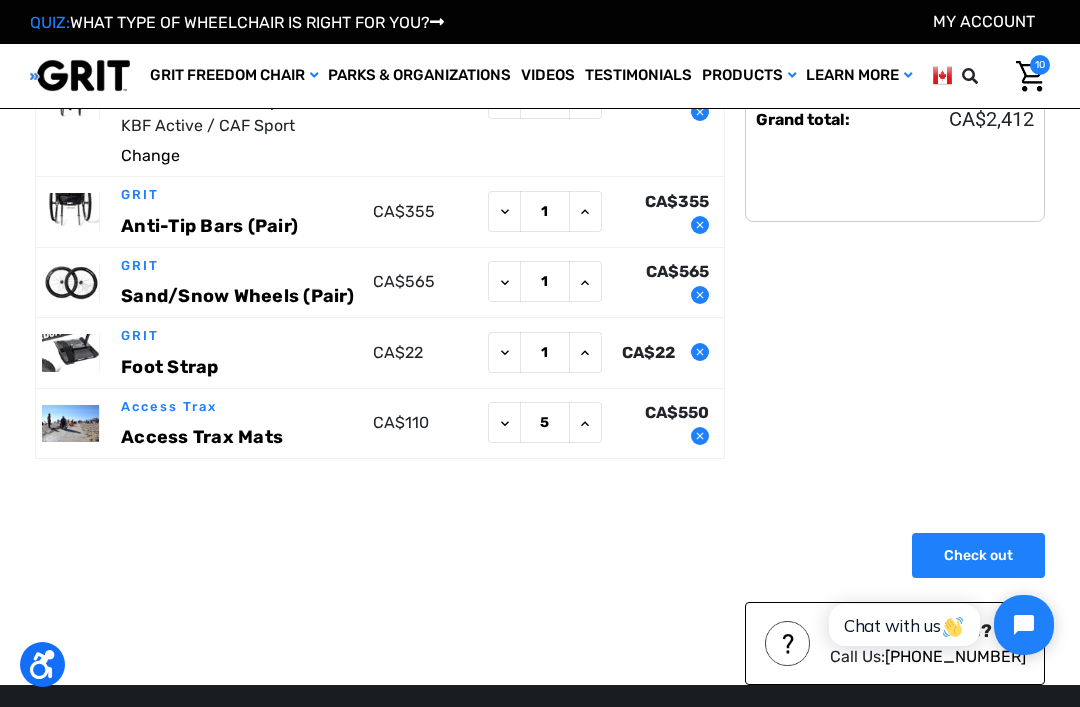 click 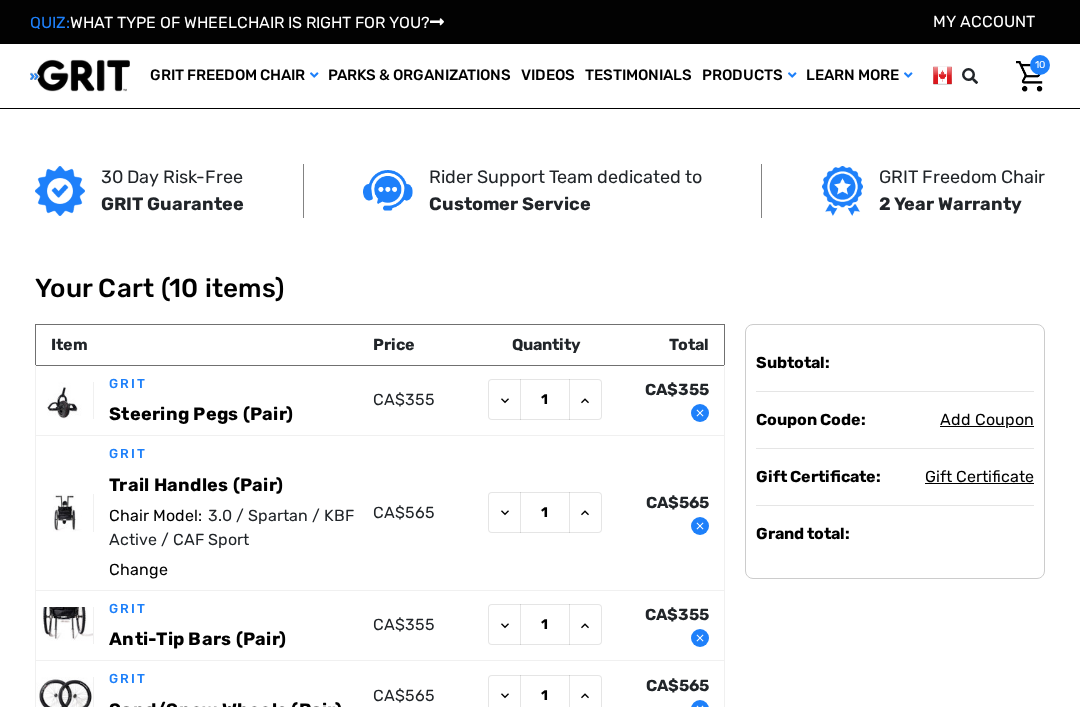 scroll, scrollTop: 0, scrollLeft: 0, axis: both 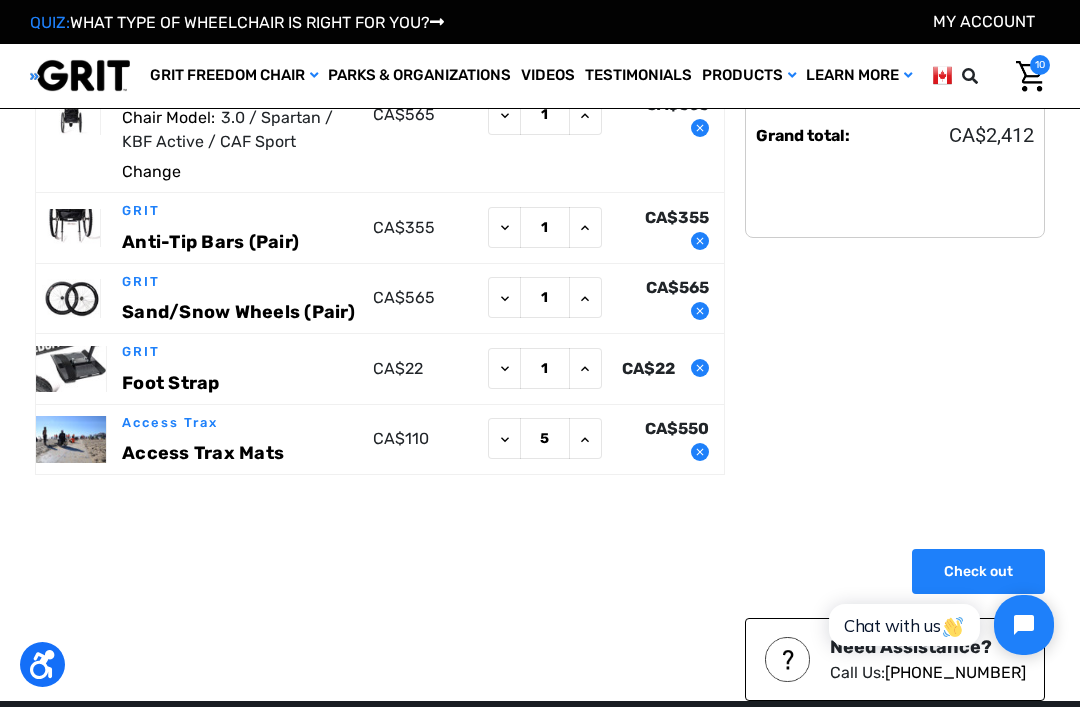 click on "Access Trax
Access Trax Mats" at bounding box center (242, 439) 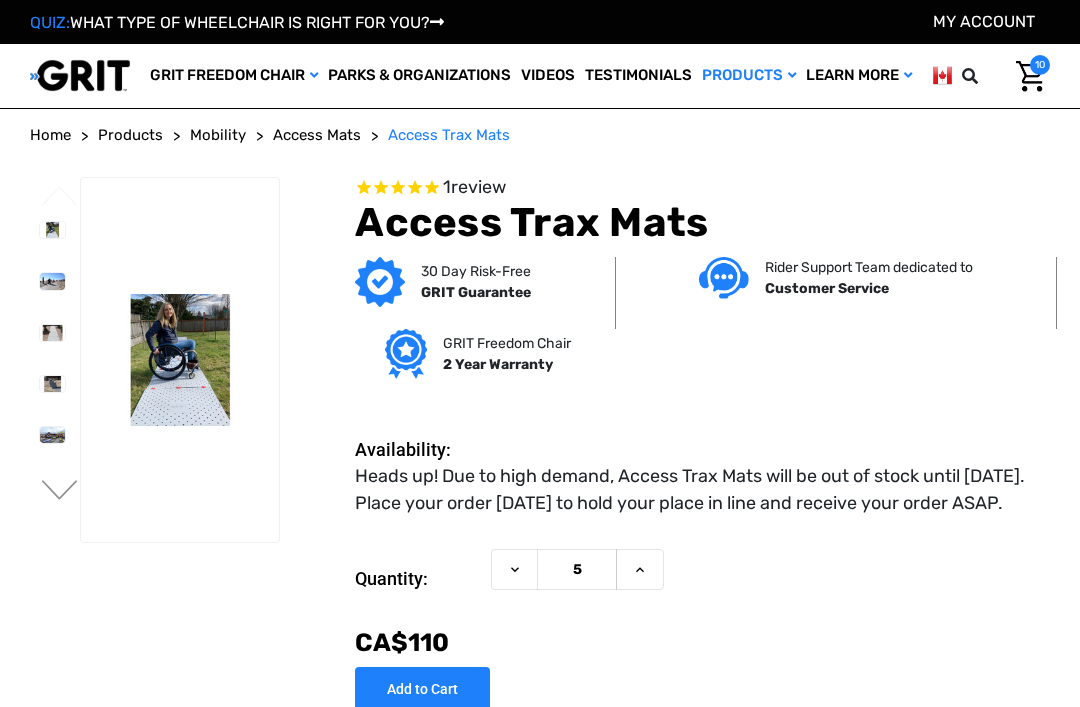 scroll, scrollTop: 0, scrollLeft: 0, axis: both 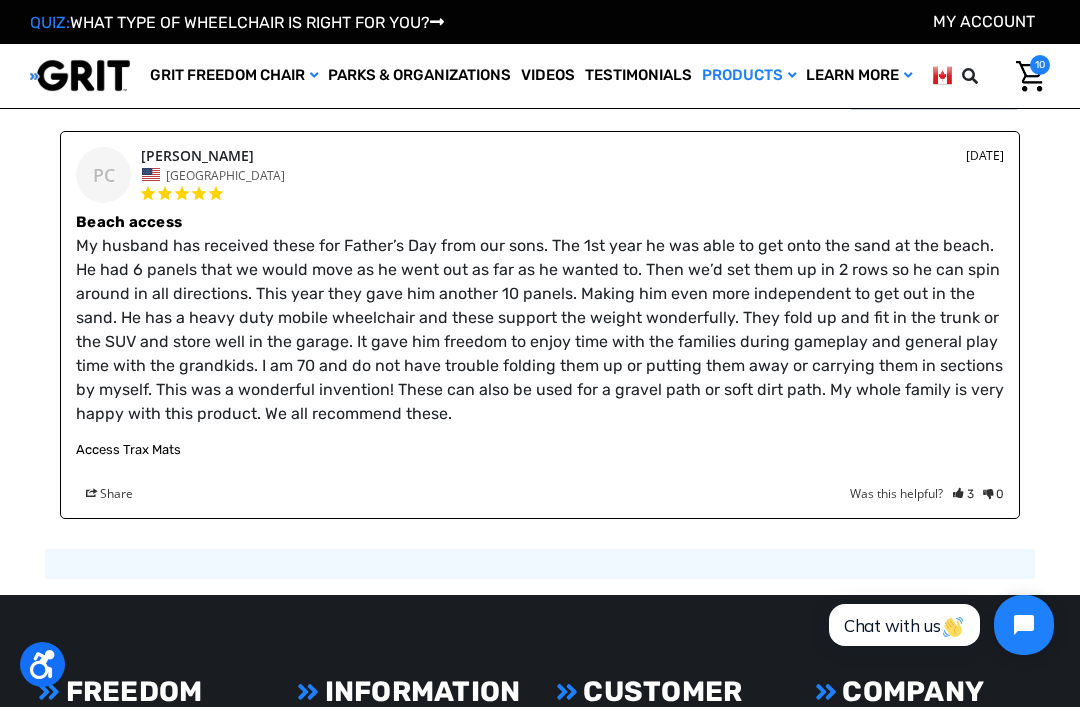 click on "PC
06/24/2025
Patricia C.
United States
Beach access
Access Trax Mats
Share
|    Facebook   •   Twitter
Was this helpful?   3      0" at bounding box center (540, 325) 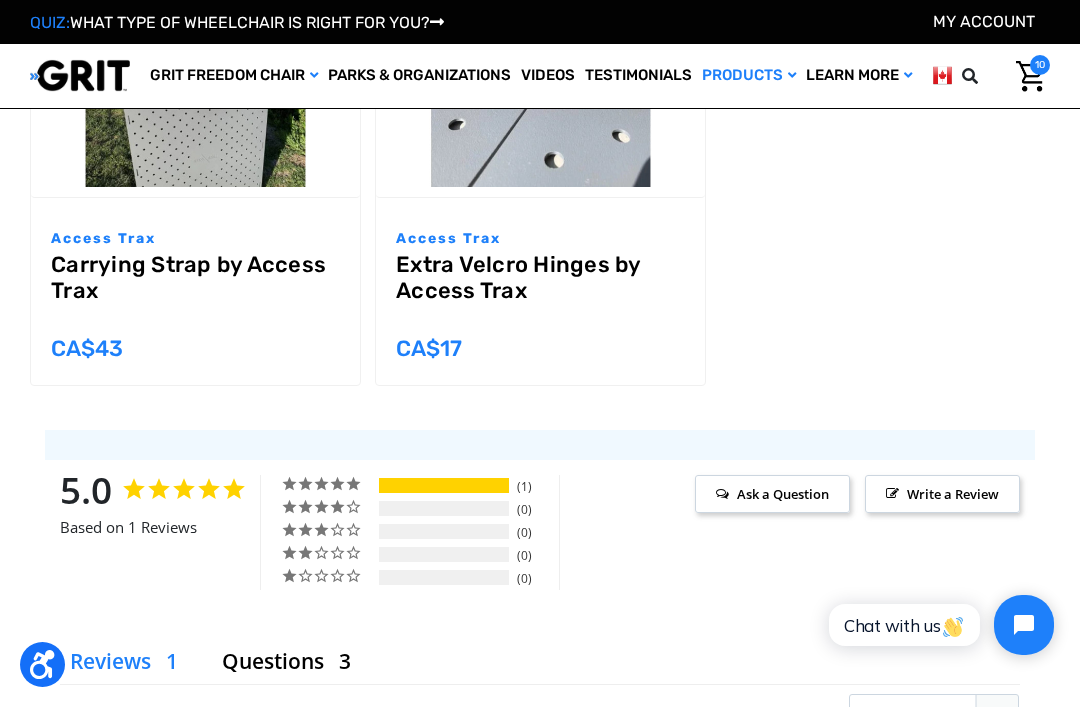 scroll, scrollTop: 2458, scrollLeft: 0, axis: vertical 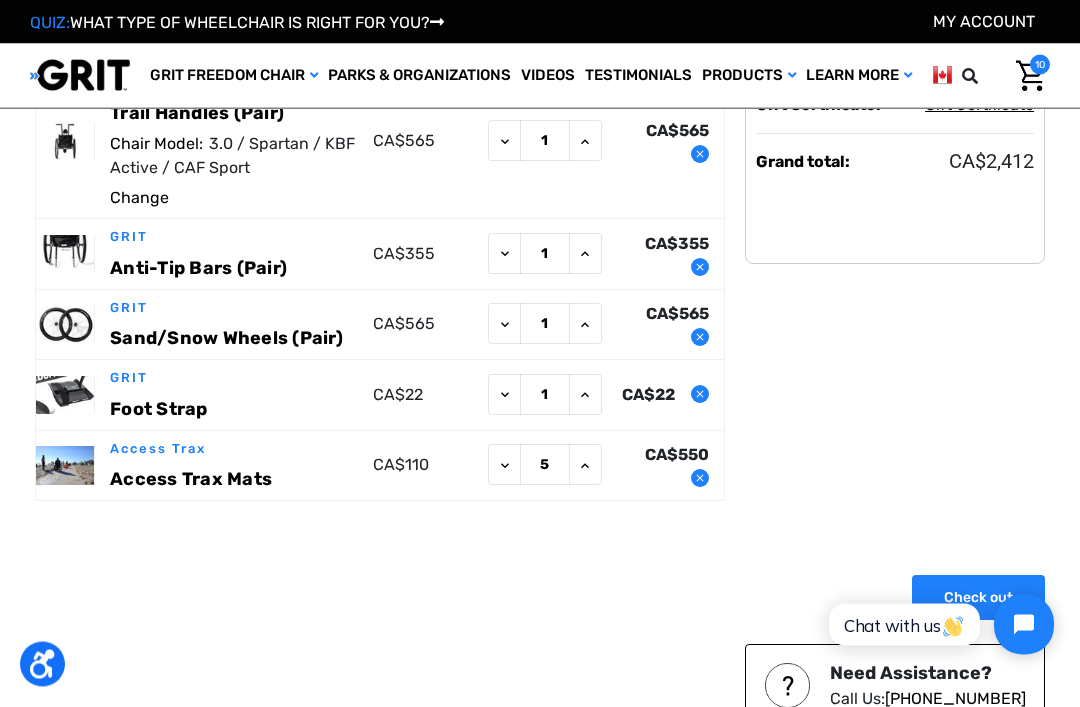 click on "Footer Start
FREEDOM CHAIRS
Accessories
GRIT Freedom Chair: 3.0
GRIT Freedom Chair: Spartan
GRIT Freedom Chair: Pro
GRIT Junior
How to order
INFORMATION
About GRIT
Careers
How it works
See it in action
Blog
Gift Cards
CUSTOMER
FAQs
Contact Us
Customer Support
Privacy Notice
Accessibility Statement
Account Login
COMPANY" at bounding box center [540, 998] 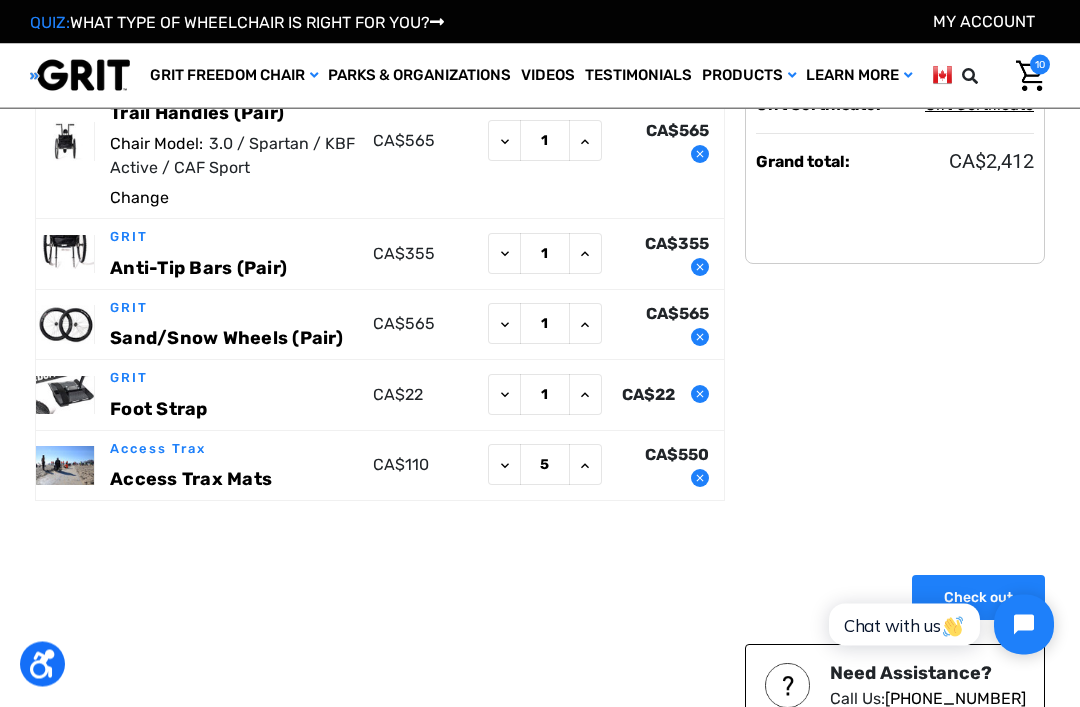 click on "Access Trax" at bounding box center [236, 450] 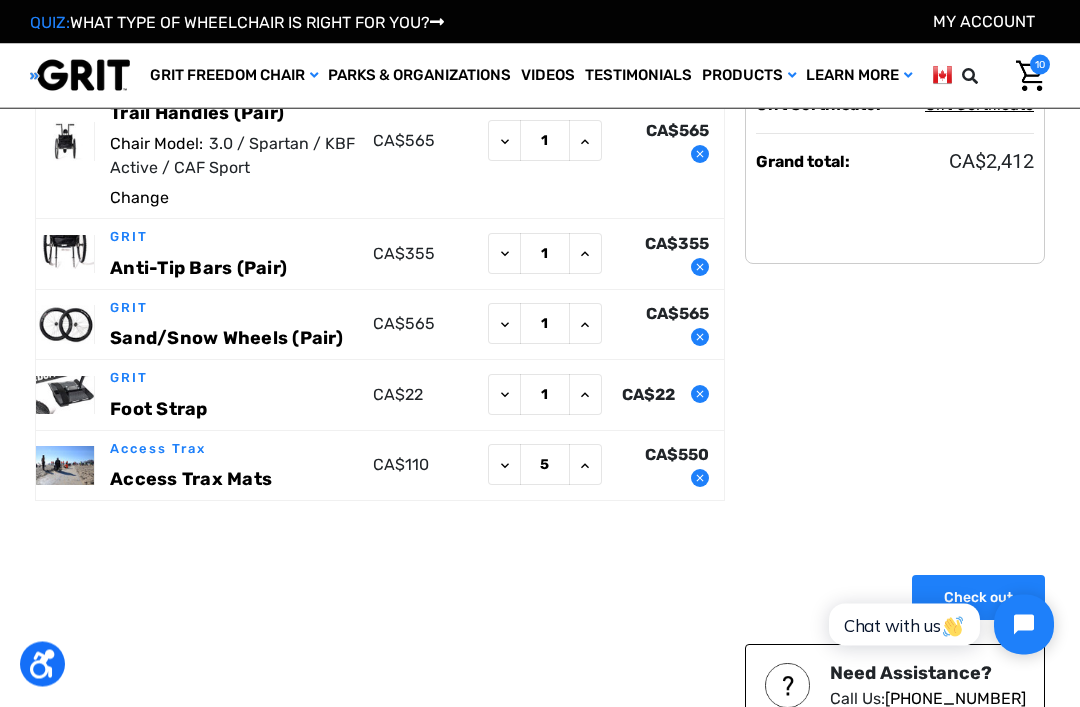 click at bounding box center [71, 466] 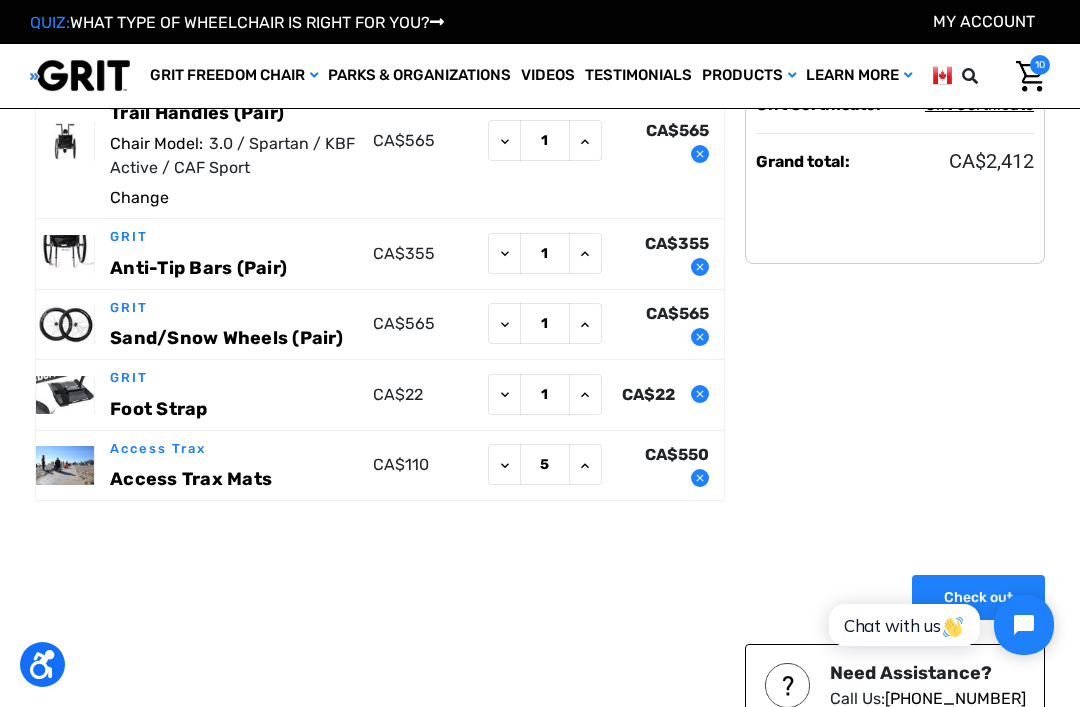 click on "Access Trax Mats" at bounding box center (191, 480) 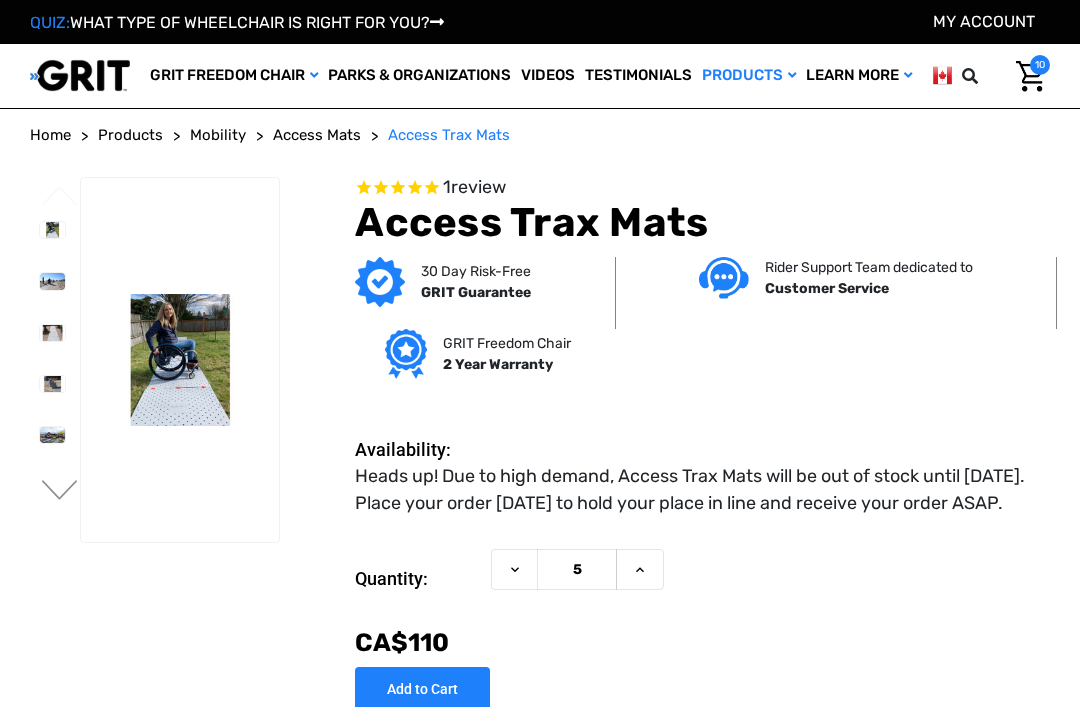 scroll, scrollTop: 0, scrollLeft: 0, axis: both 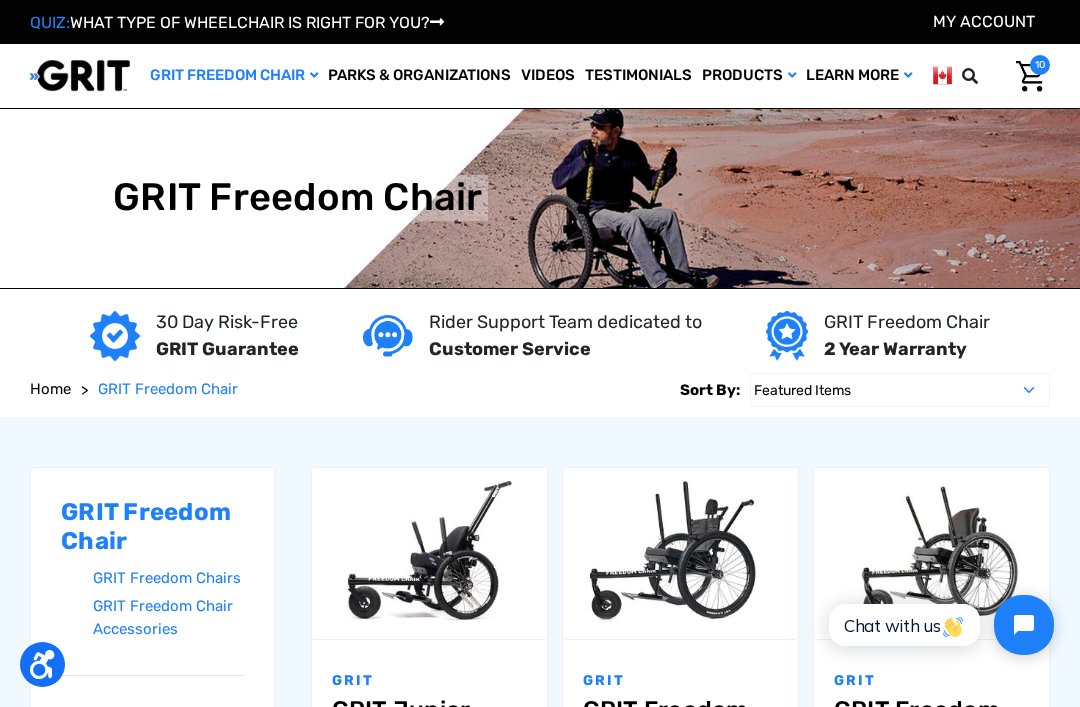 click at bounding box center (540, 199) 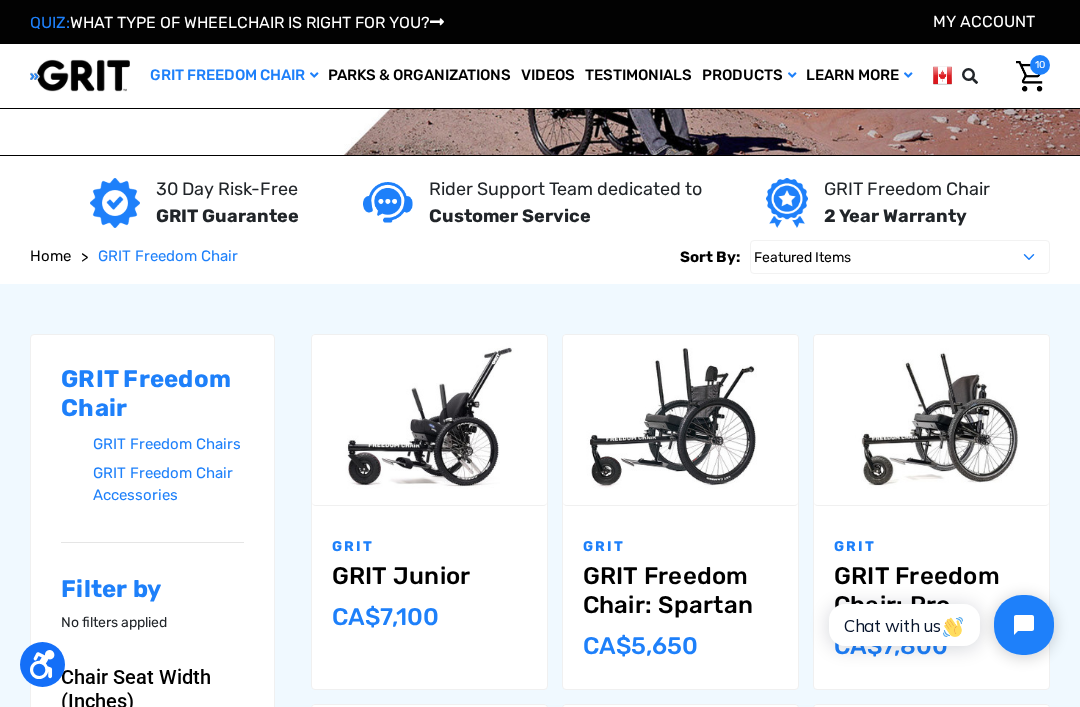scroll, scrollTop: 0, scrollLeft: 0, axis: both 